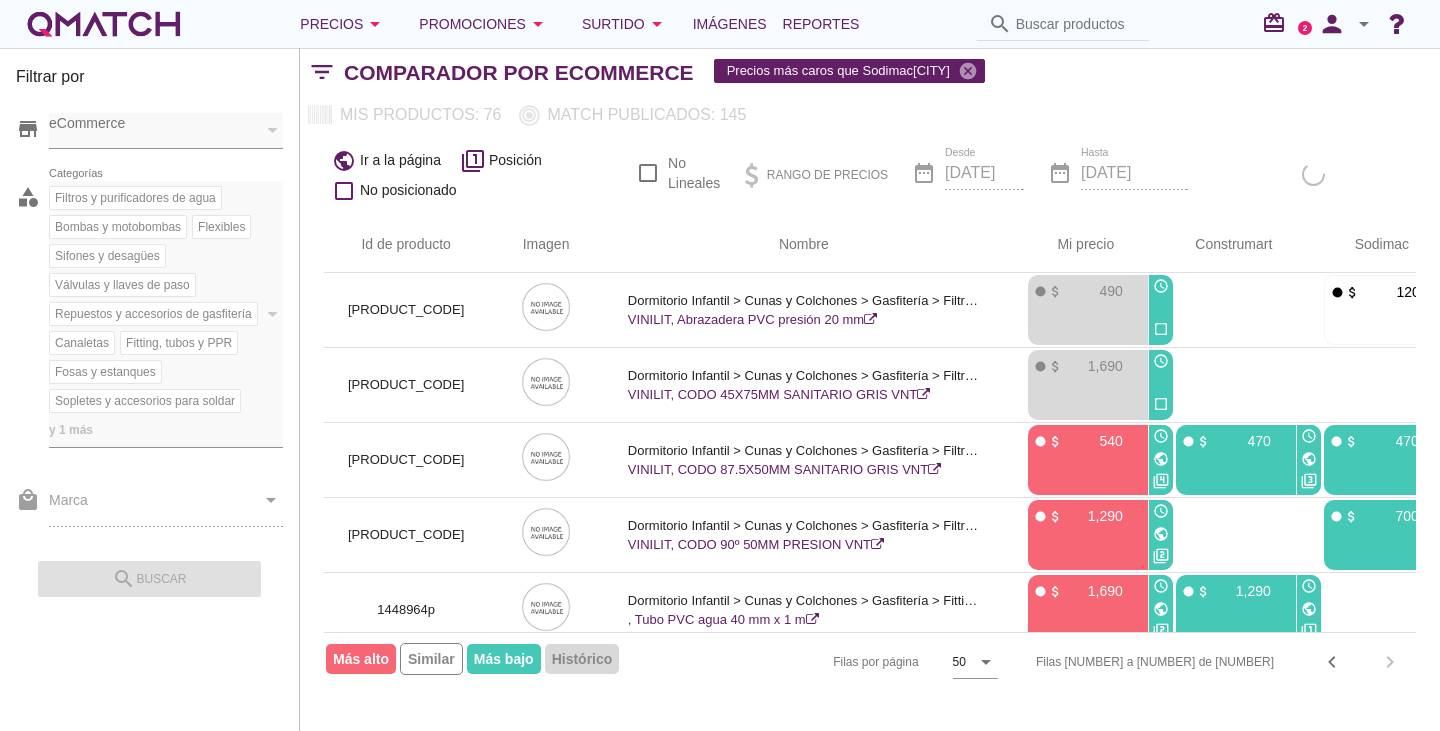 scroll, scrollTop: 0, scrollLeft: 0, axis: both 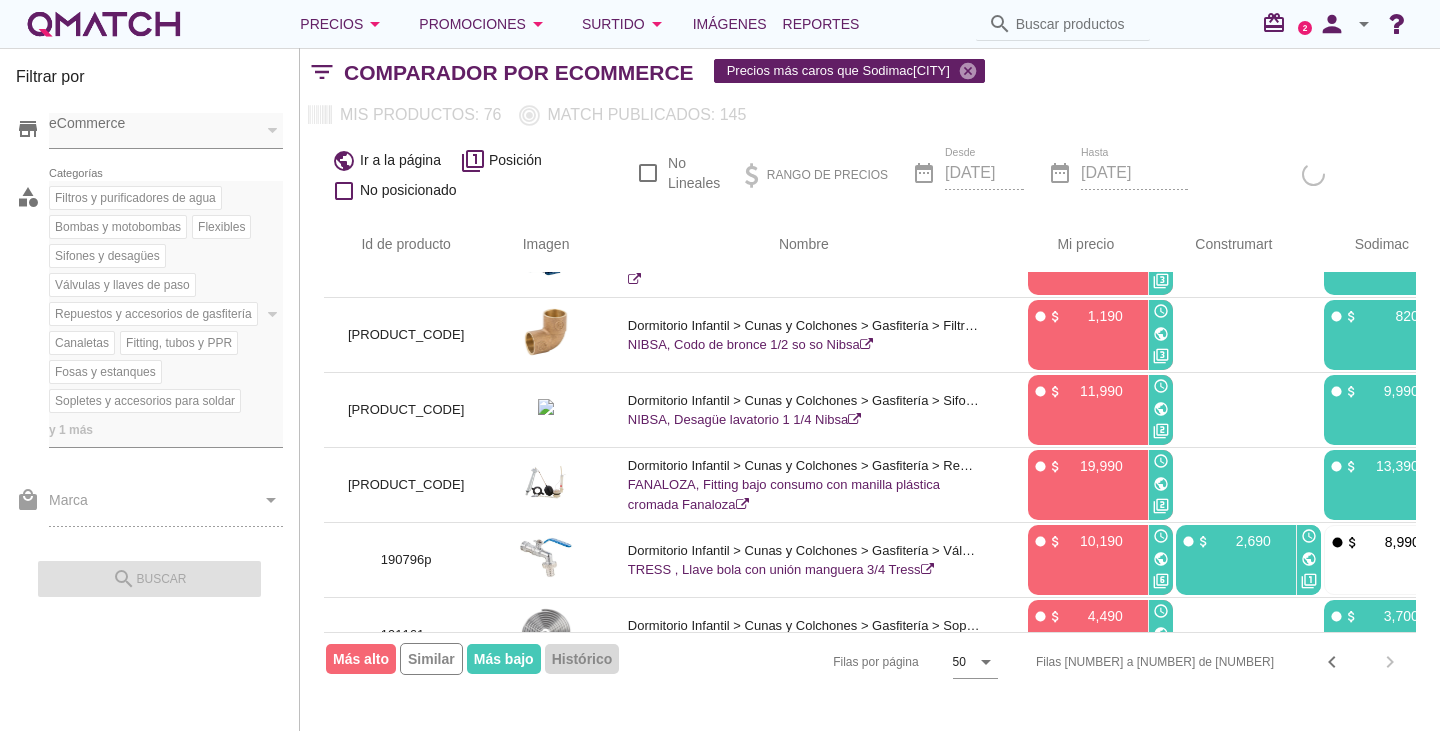 click at bounding box center [104, 24] 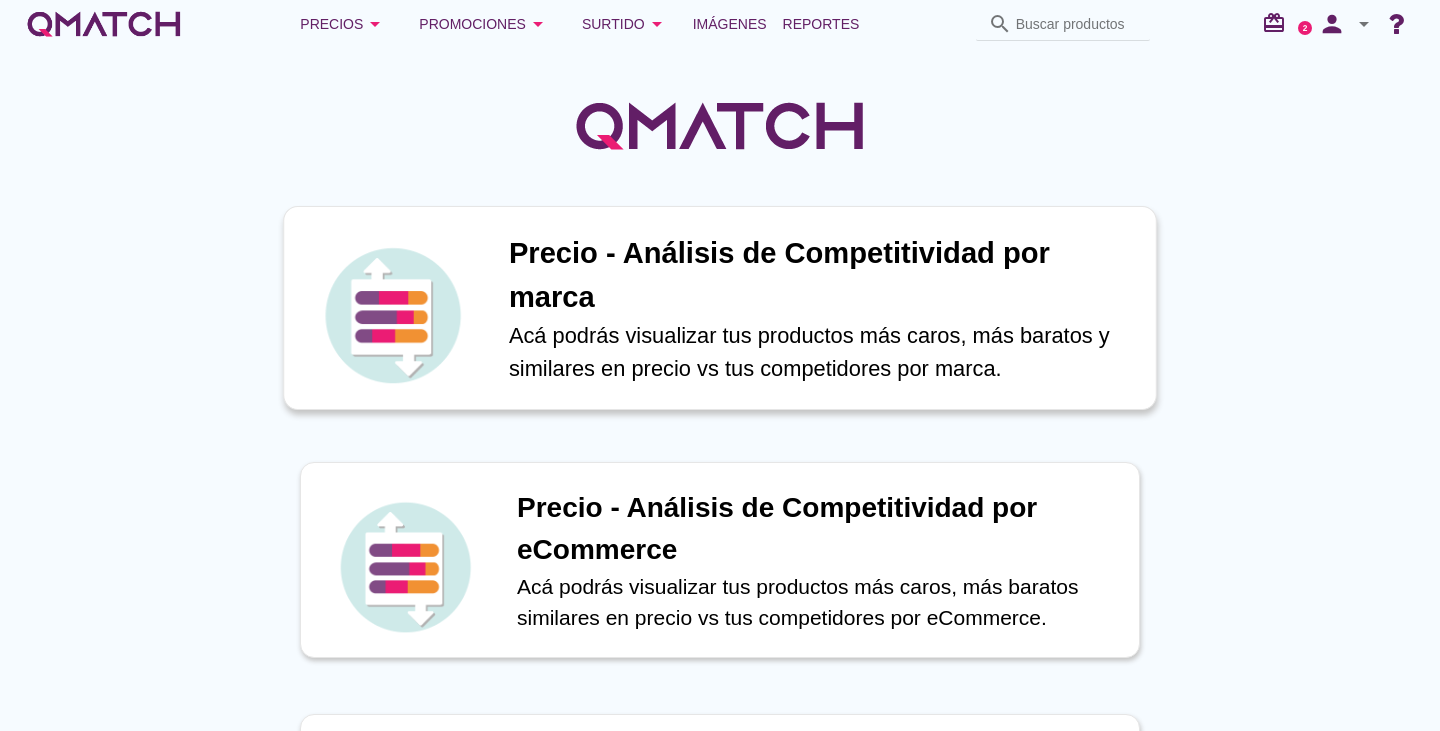 click on "Precio - Análisis de Competitividad por marca" at bounding box center [822, 275] 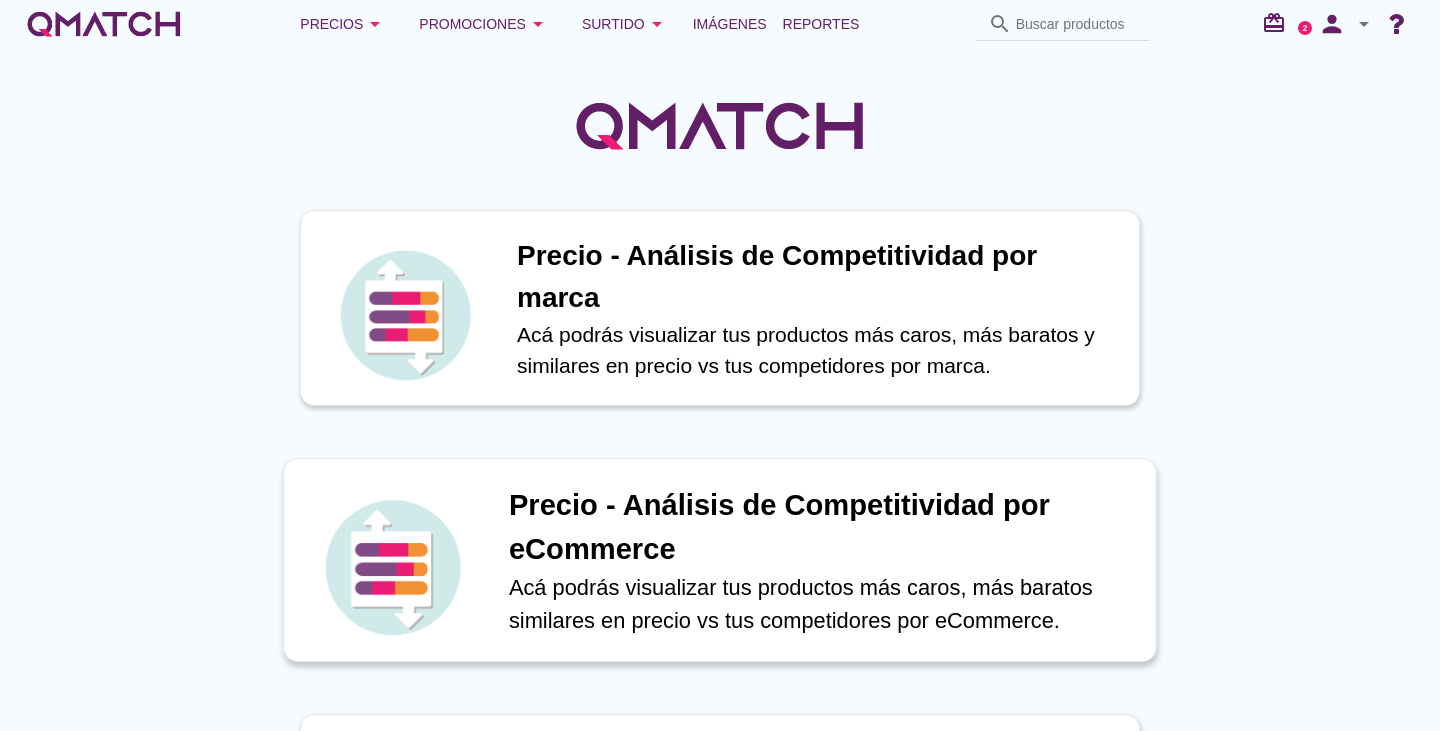 click on "Precio - Análisis de Competitividad por eCommerce" at bounding box center (822, 527) 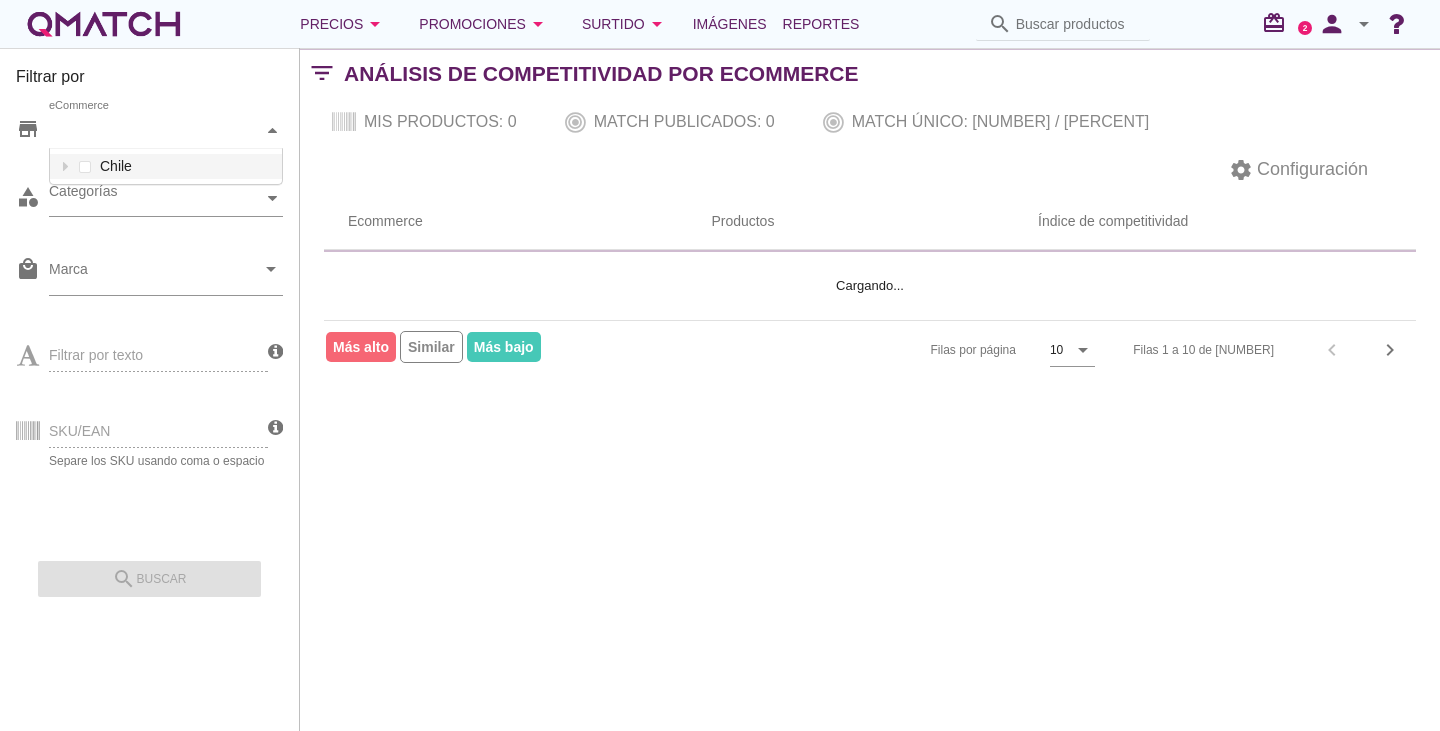 click on "eCommerce" at bounding box center (156, 130) 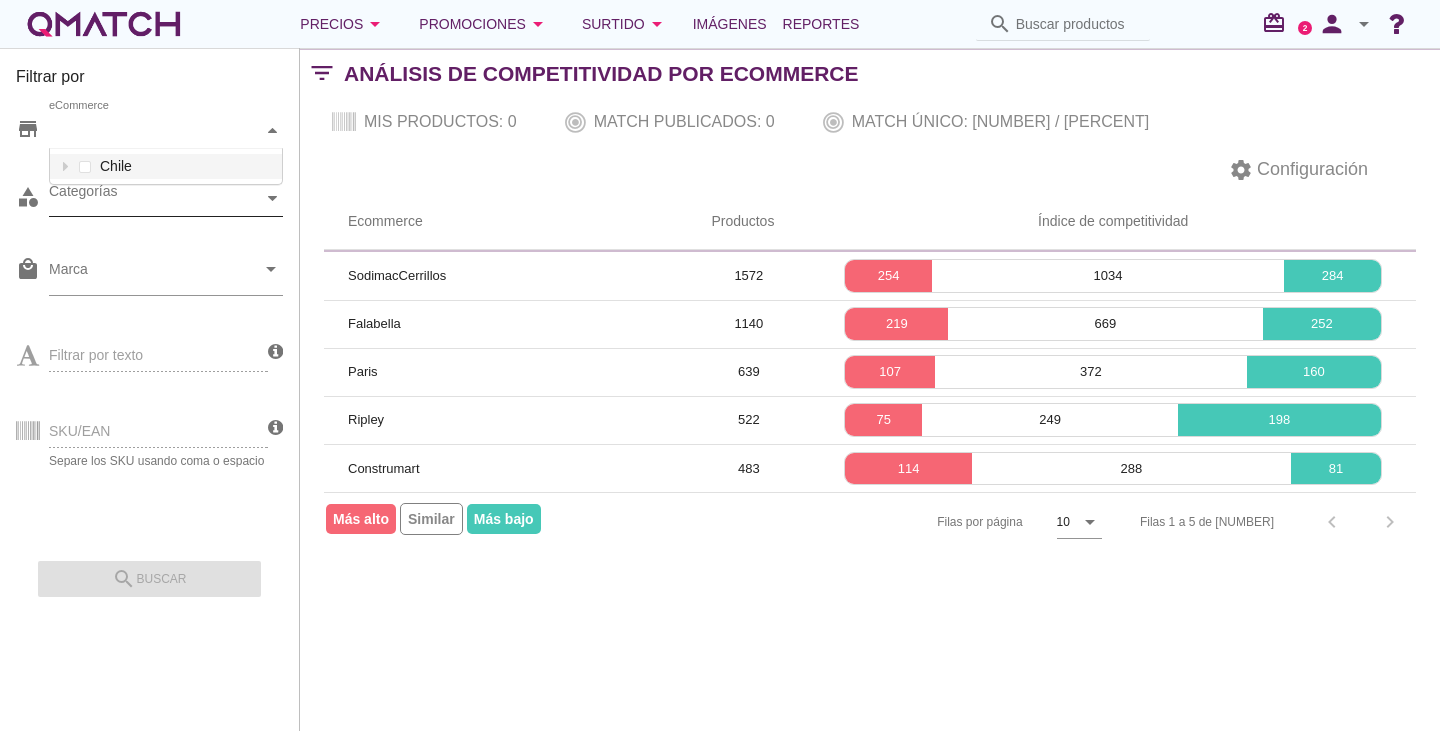 click on "Categorías" at bounding box center (156, 198) 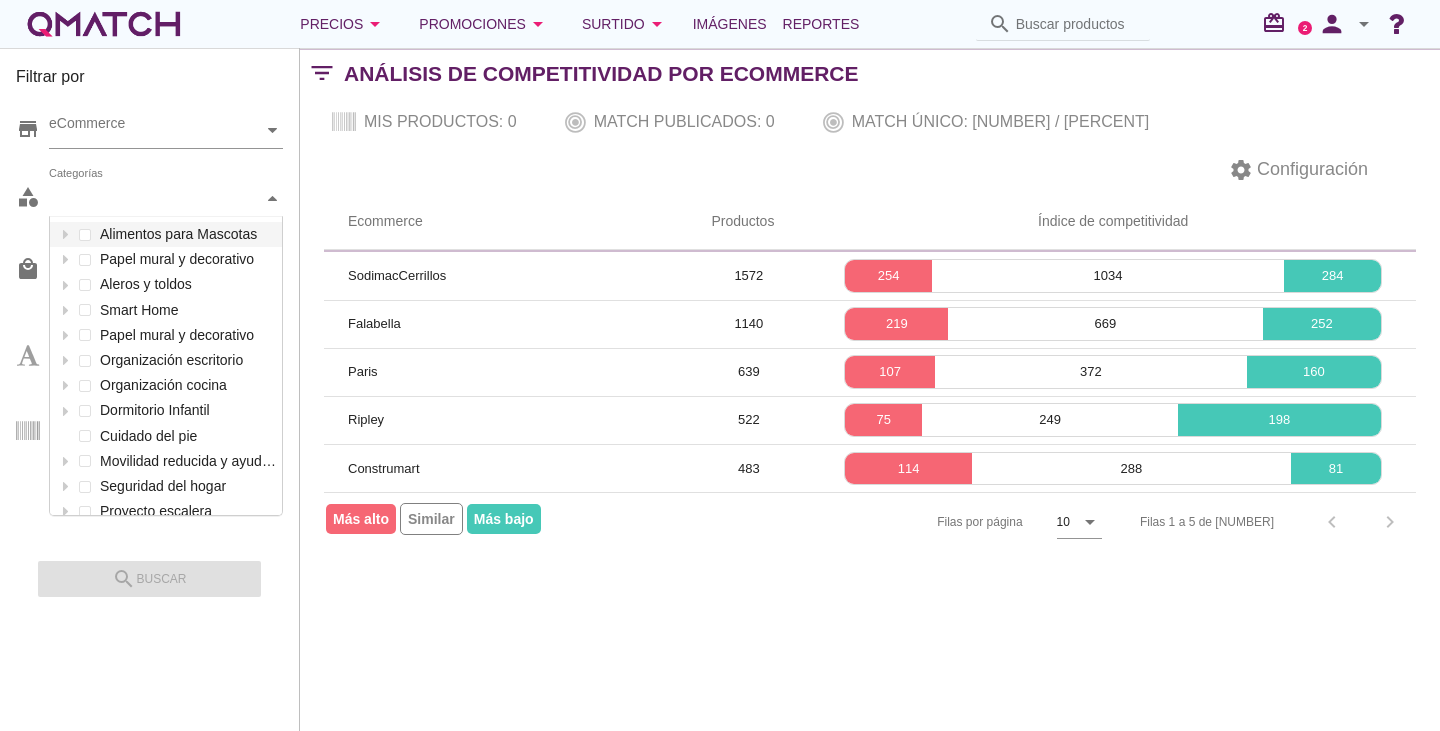 scroll, scrollTop: 302, scrollLeft: 236, axis: both 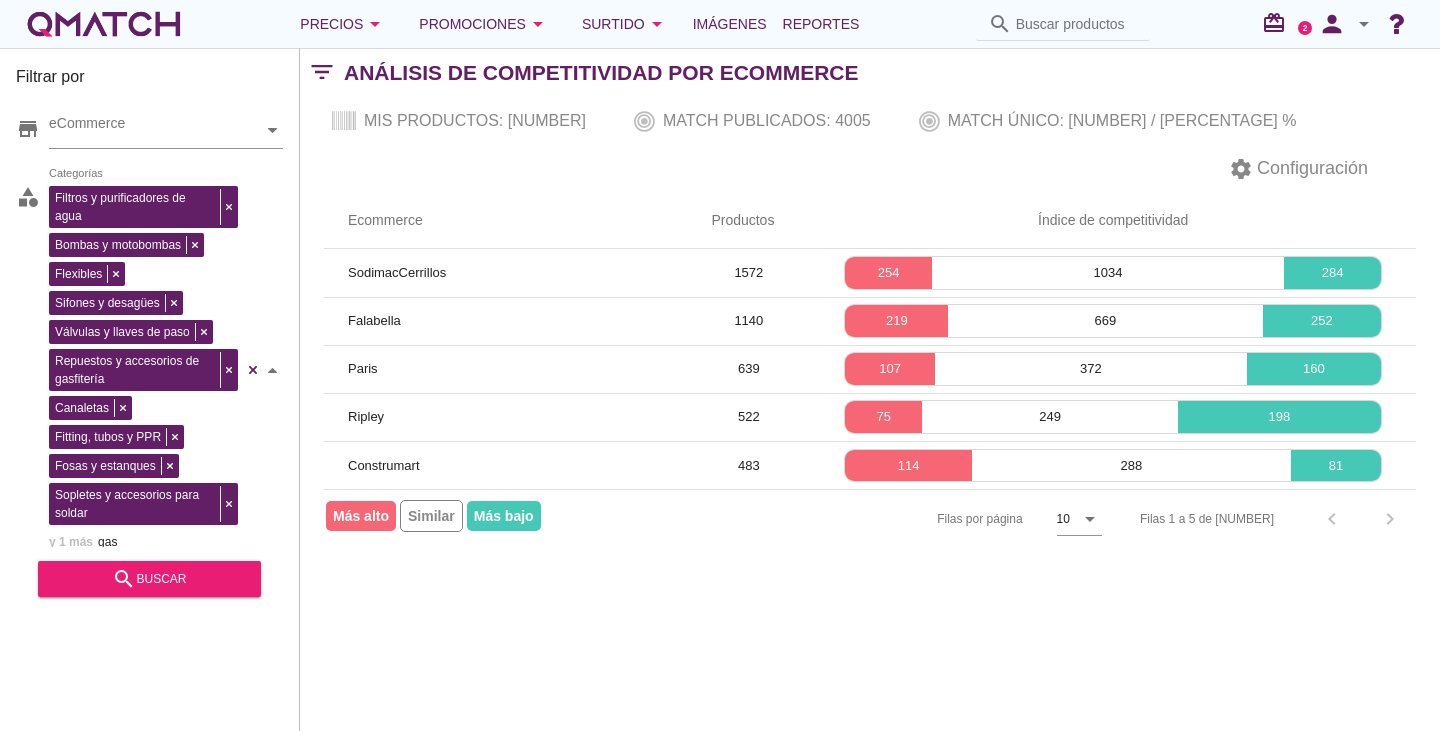 click on "Filtros y purificadores de agua Bombas y motobombas Flexibles Sifones y desagües Válvulas y llaves de paso Repuestos y accesorios de gasfitería Canaletas Fitting, tubos y PPR Fosas y estanques Sopletes y accesorios para soldar y 1 más Categorías gas gas Alimentos para Mascotas Papel mural y decorativo Aleros y toldos Smart Home Papel mural y decorativo Organización escritorio Organización cocina Dormitorio Infantil Cunas y Colchones Gasfitería   Filtros y purificadores de agua   Bombas y motobombas   Flexibles   Sifones y desagües   Válvulas y llaves de paso Repuestos y accesorios de gasfitería   Canaletas   Fitting, tubos y PPR   Fosas y estanques   Sopletes y accesorios para soldar   Destapadores Fijaciones y adhesivos Herrajes y quincallería Seguridad industrial Embalaje   Camarotes   Iluminación Infantil   Sala de Juegos   Camas para Niños   Seguridad infantil   Alfombras Infantiles   Organización Infantil   Clósets y Cómodas   Decoración Infantil     Cuidado del pie" at bounding box center (166, 370) 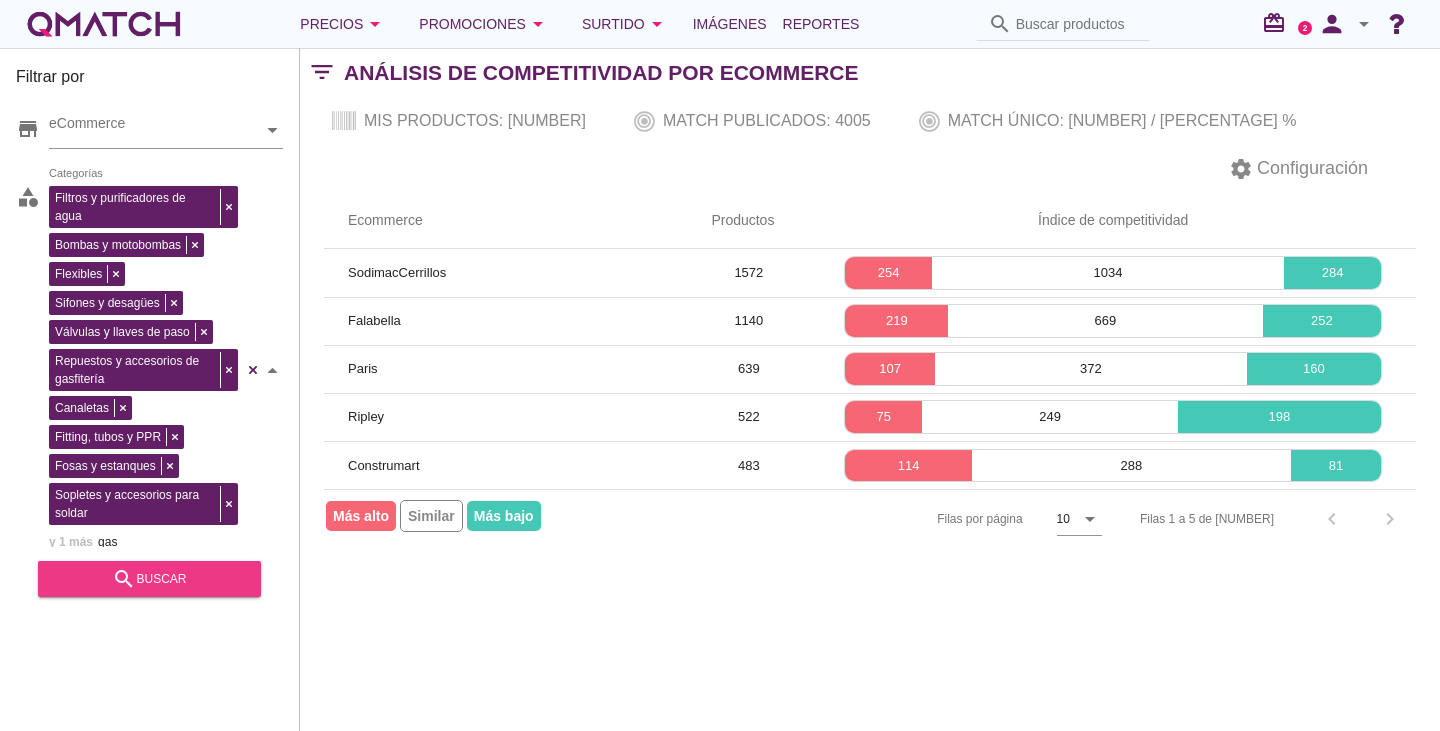 type on "gas" 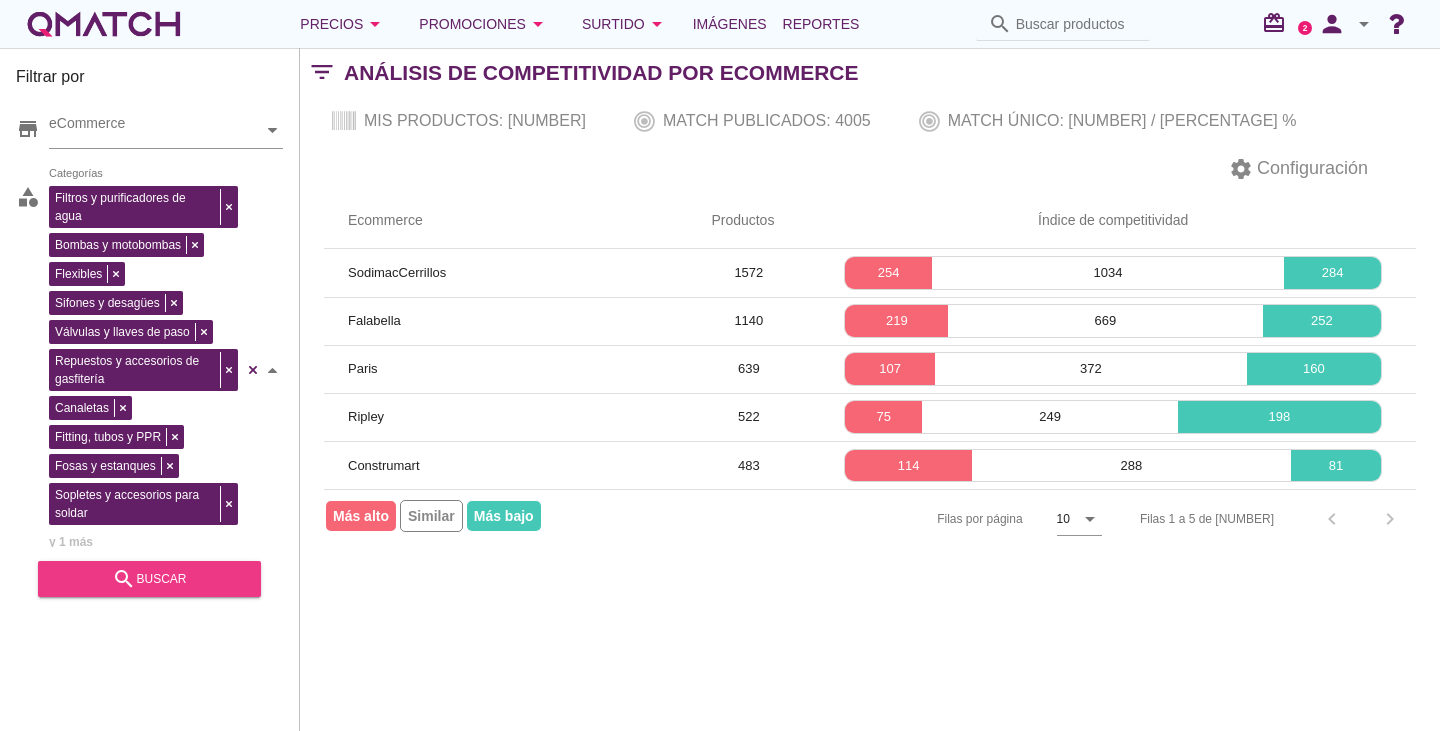 click on "search
buscar" at bounding box center (149, 579) 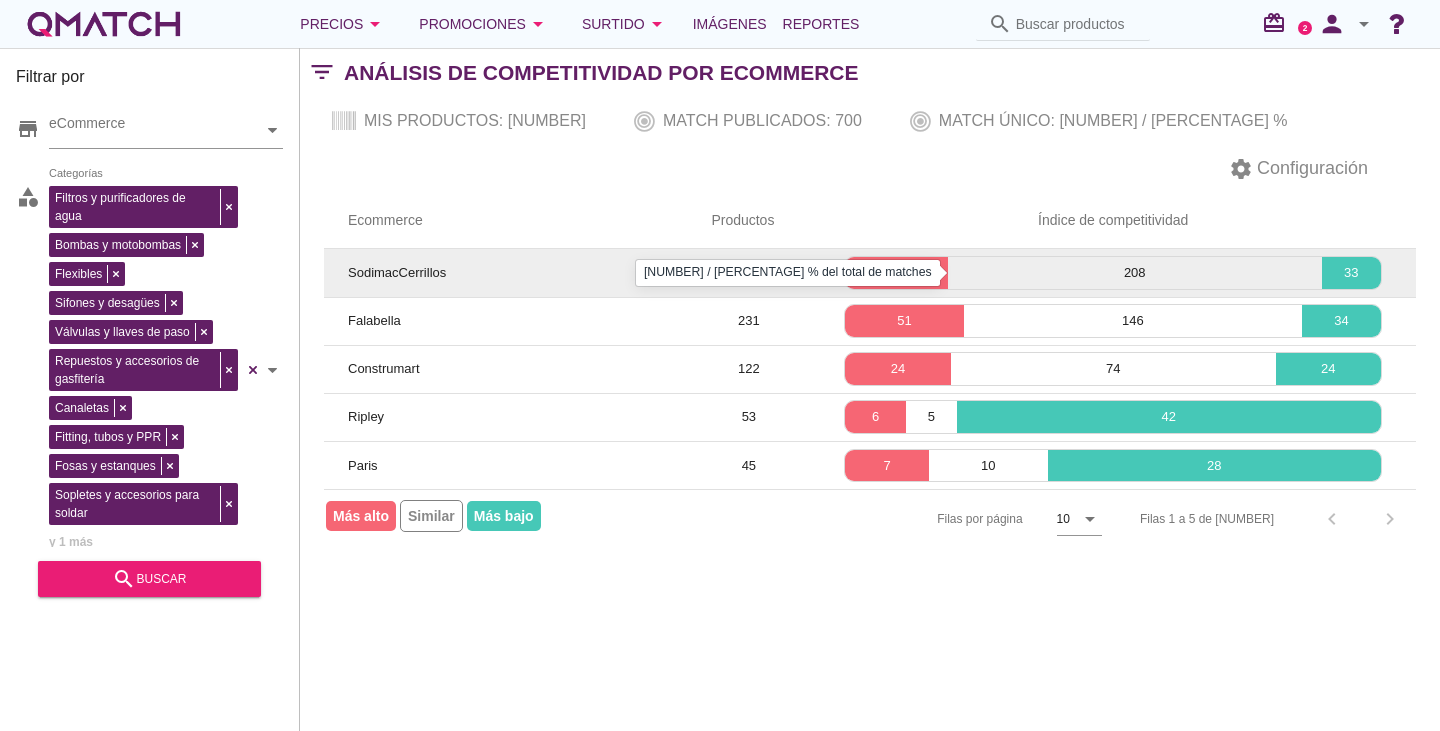click on "57" at bounding box center (896, 273) 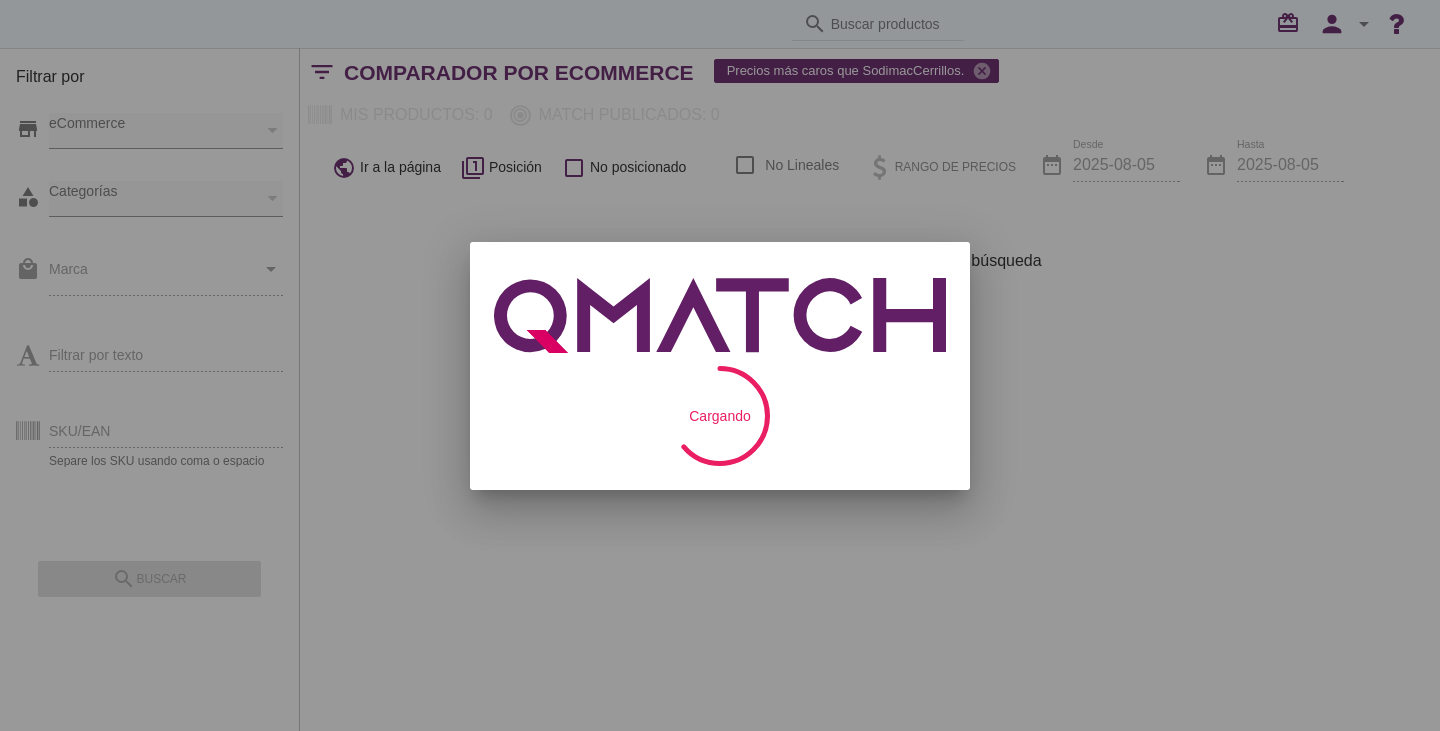 scroll, scrollTop: 0, scrollLeft: 0, axis: both 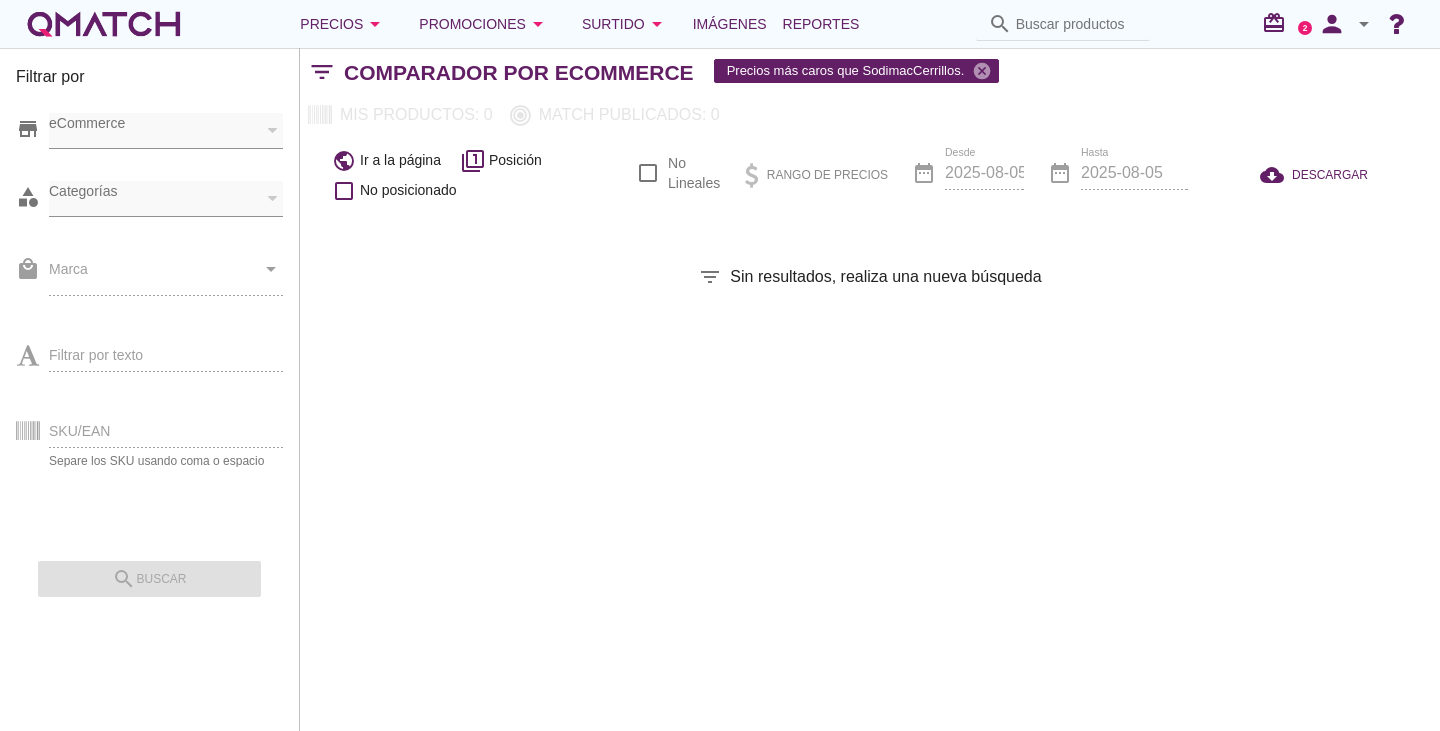 checkbox on "false" 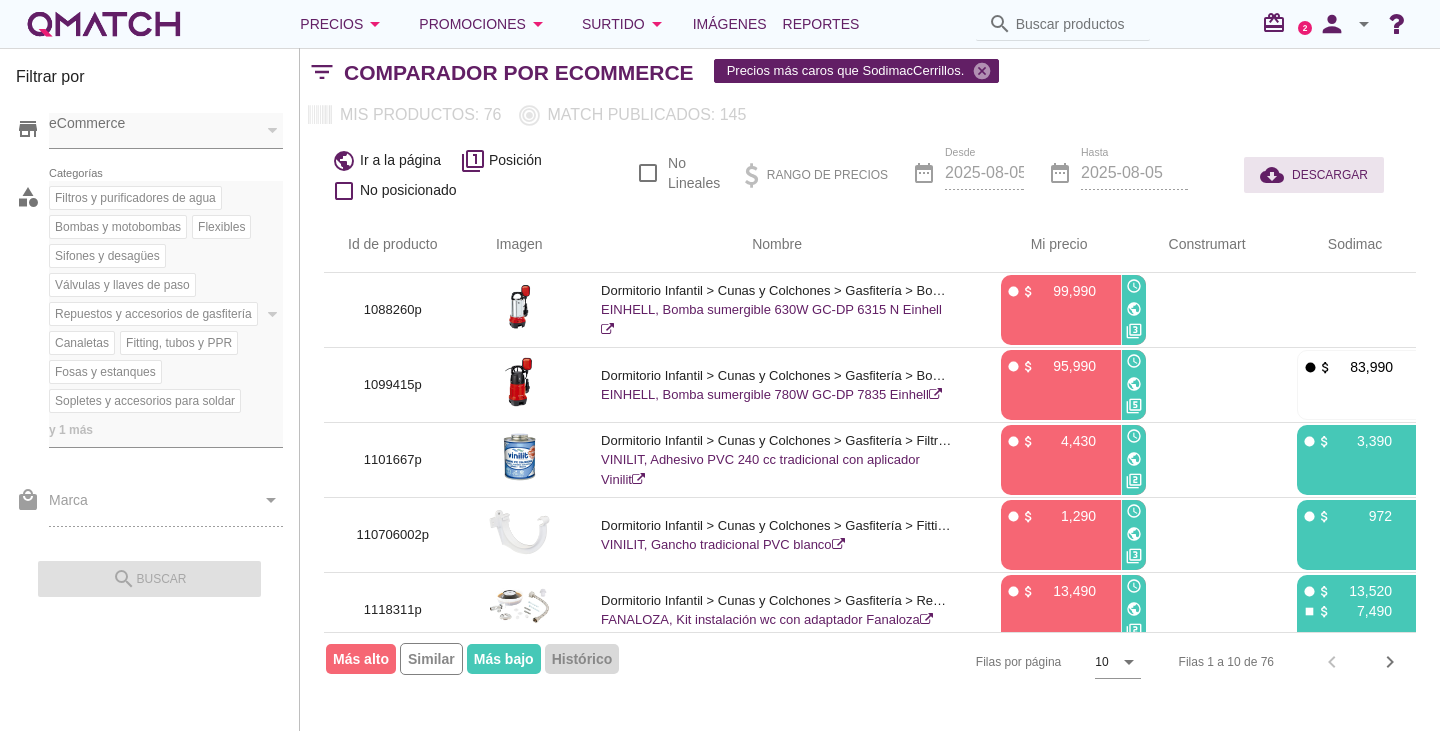 click on "DESCARGAR" at bounding box center (1330, 175) 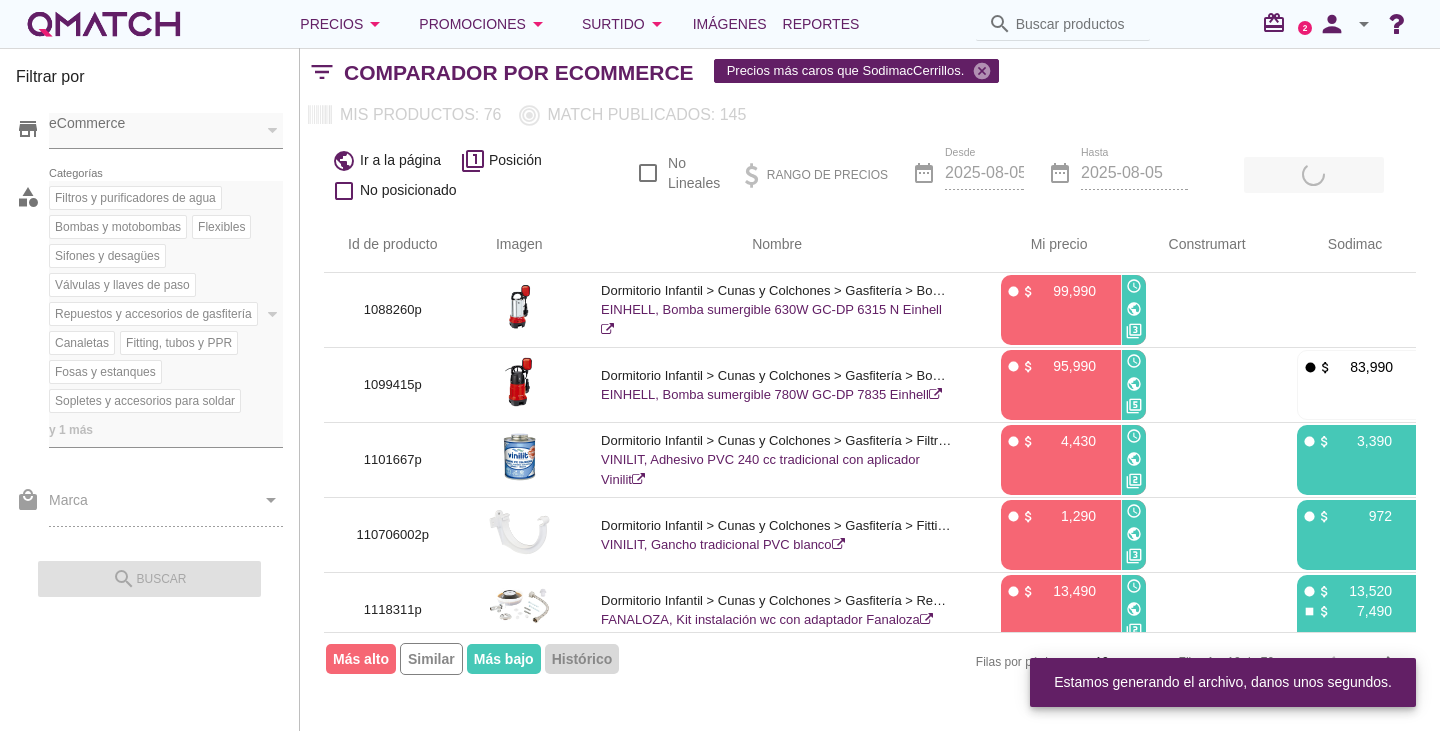 click on "cloud_download DESCARGAR" at bounding box center (1314, 173) 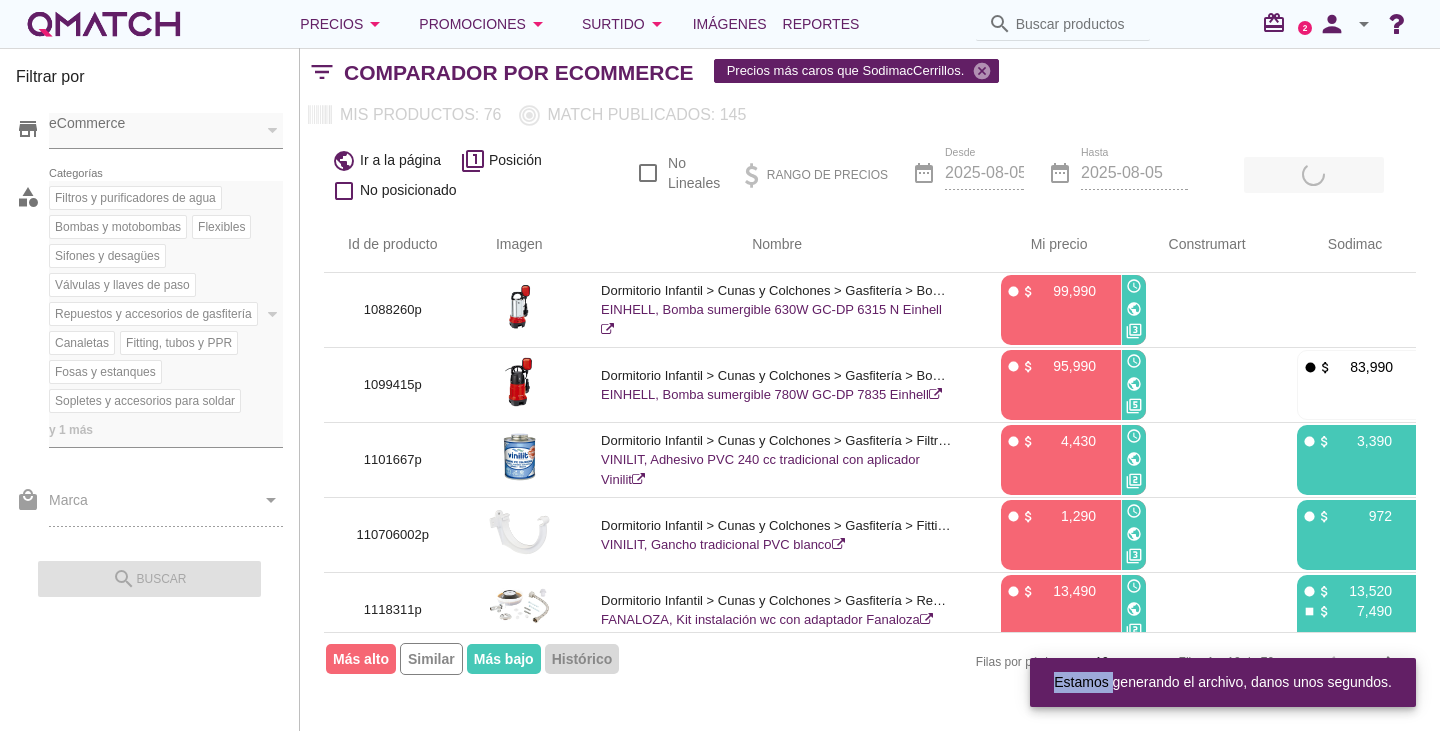 click on "cloud_download DESCARGAR" at bounding box center [1314, 173] 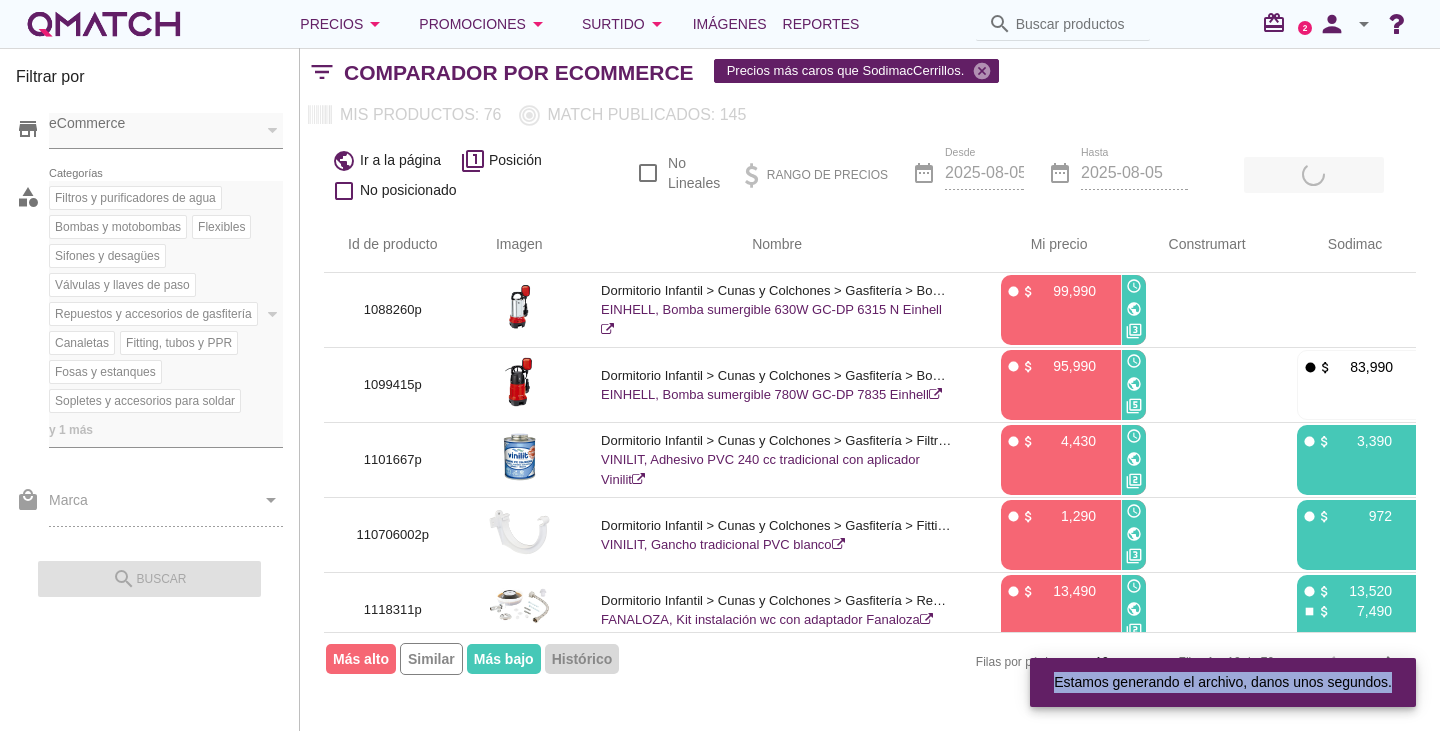 click on "cloud_download DESCARGAR" at bounding box center (1314, 173) 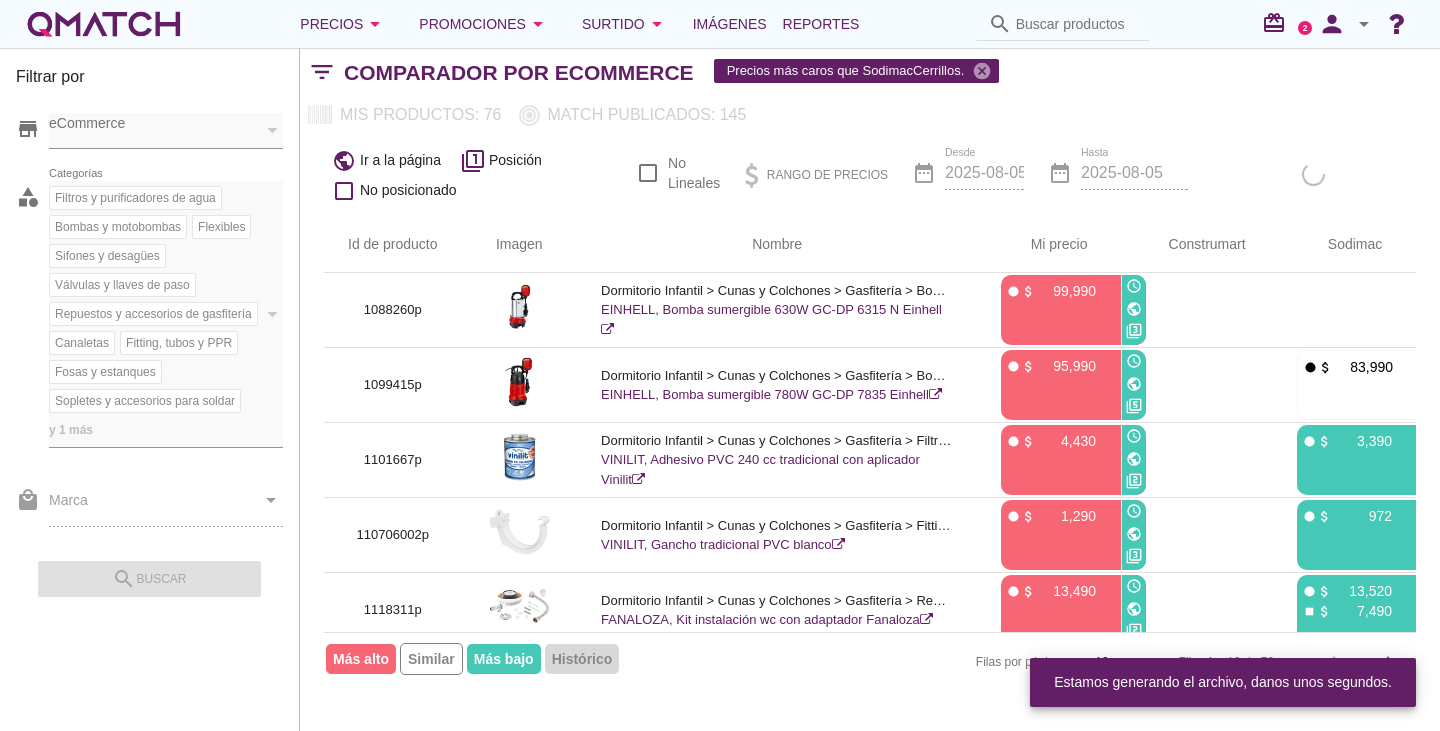 click on "redeem" at bounding box center (1278, 23) 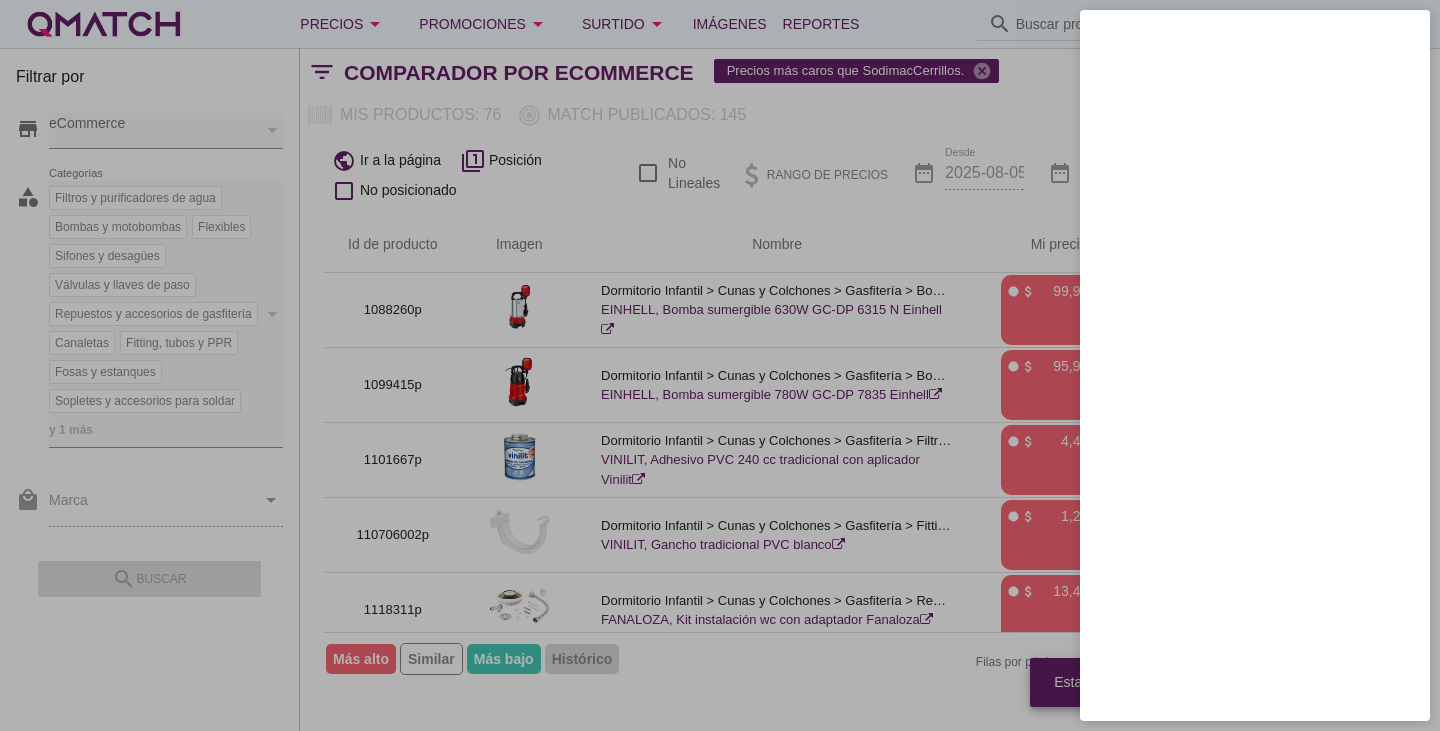 click at bounding box center [720, 365] 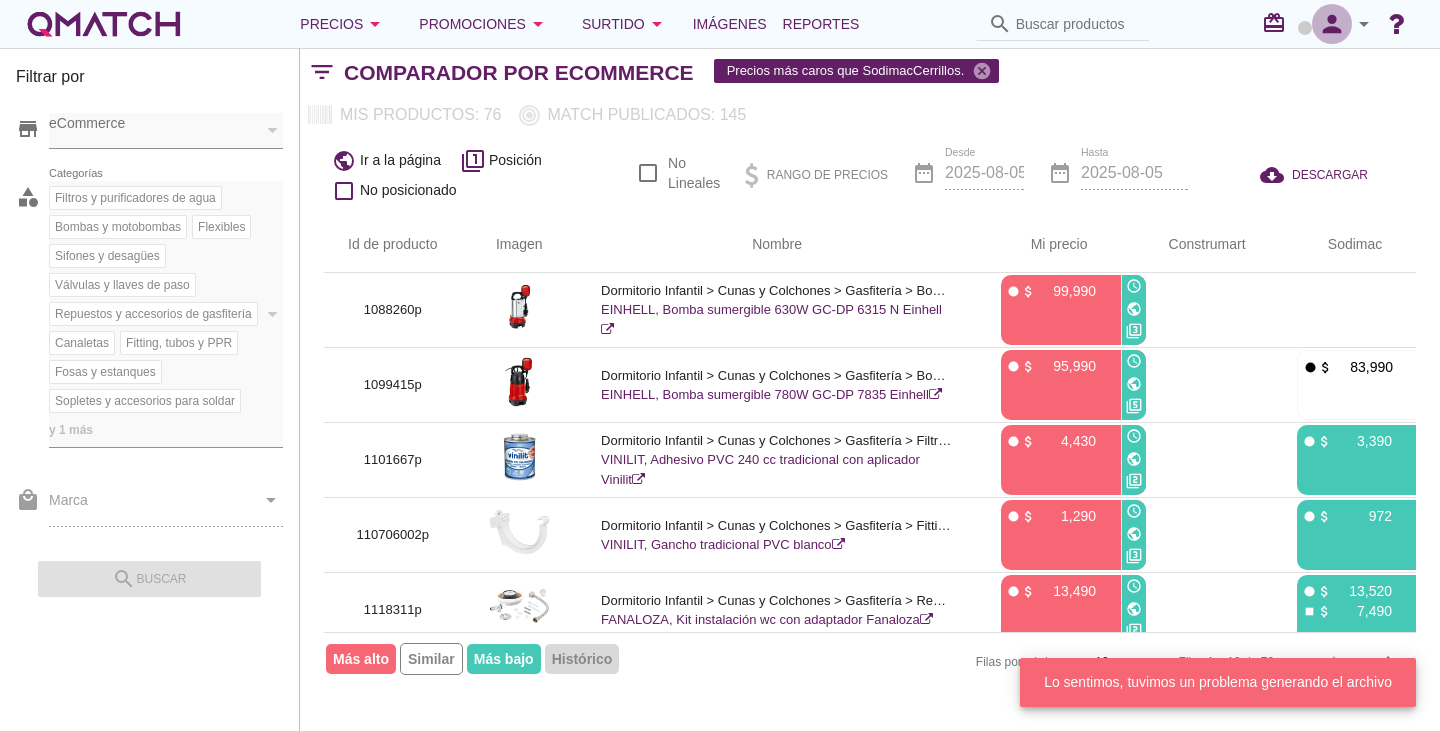 click on "person" at bounding box center (1332, 24) 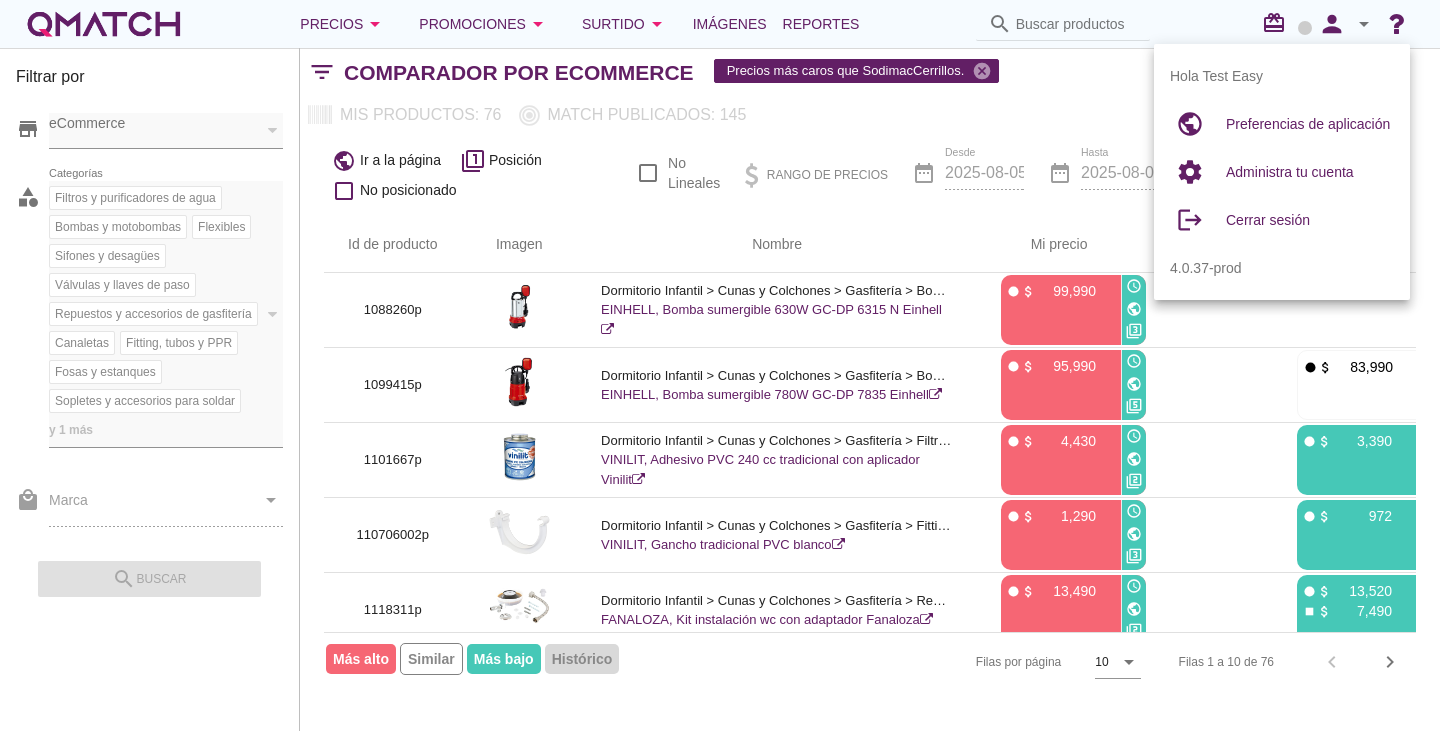 click on "arrow_drop_down" at bounding box center (1364, 24) 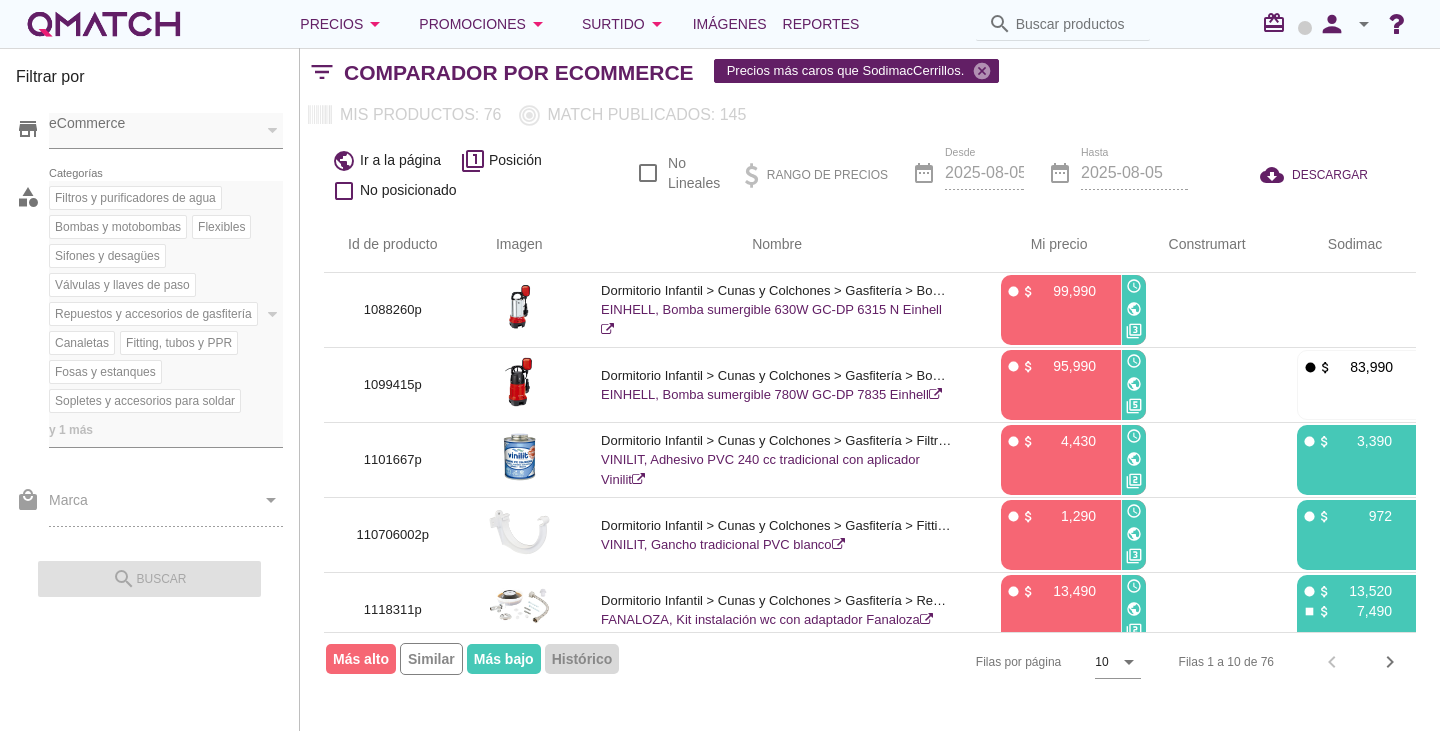 click on "Filas por página 10 arrow_drop_down" at bounding box center (958, 662) 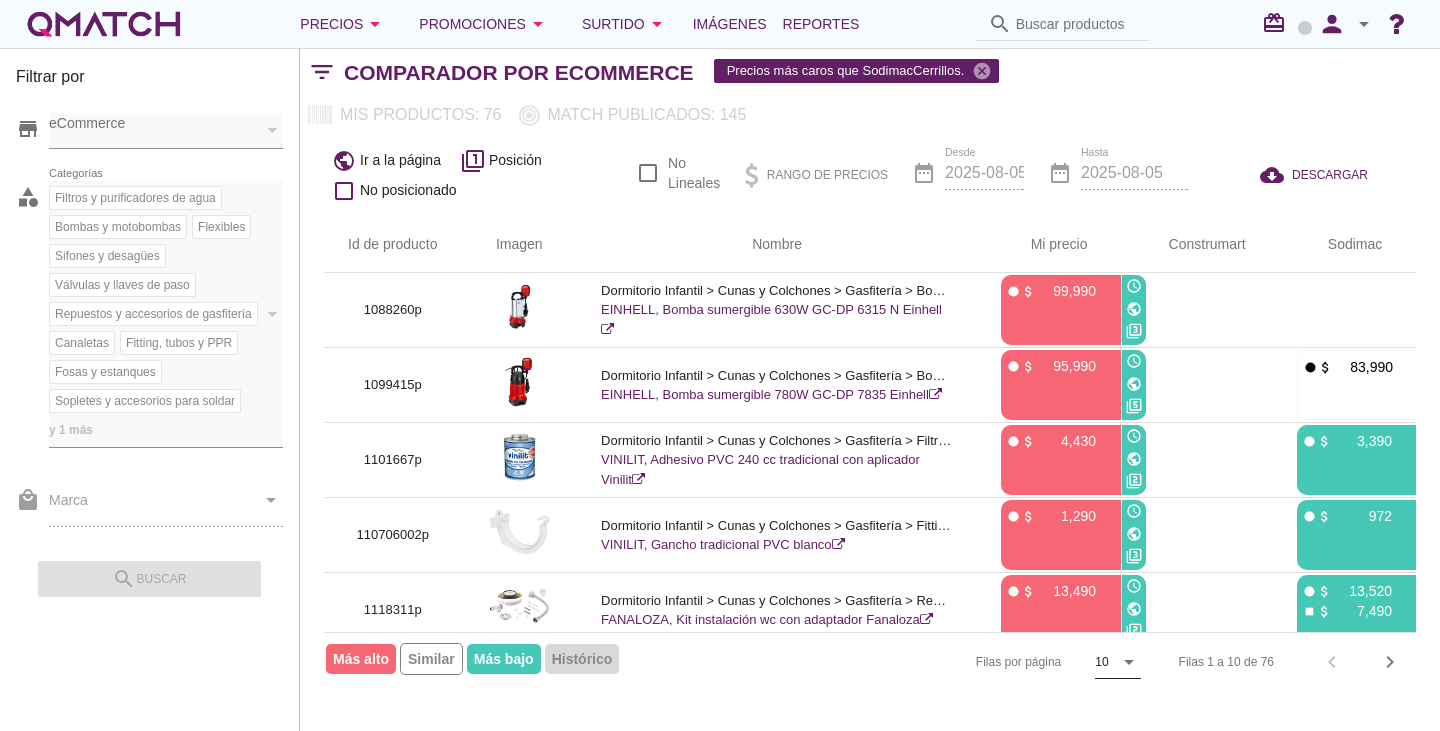 click on "arrow_drop_down" at bounding box center (1129, 662) 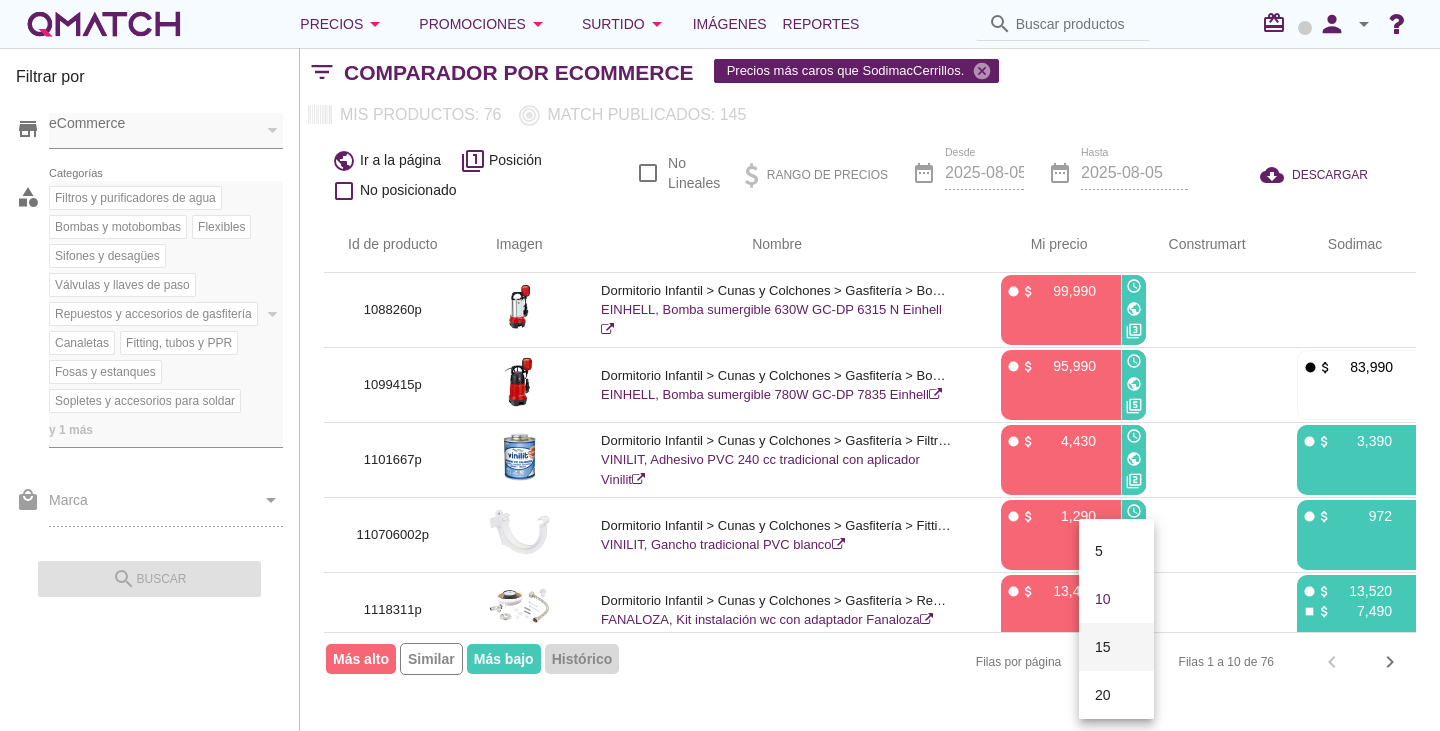scroll, scrollTop: 104, scrollLeft: 0, axis: vertical 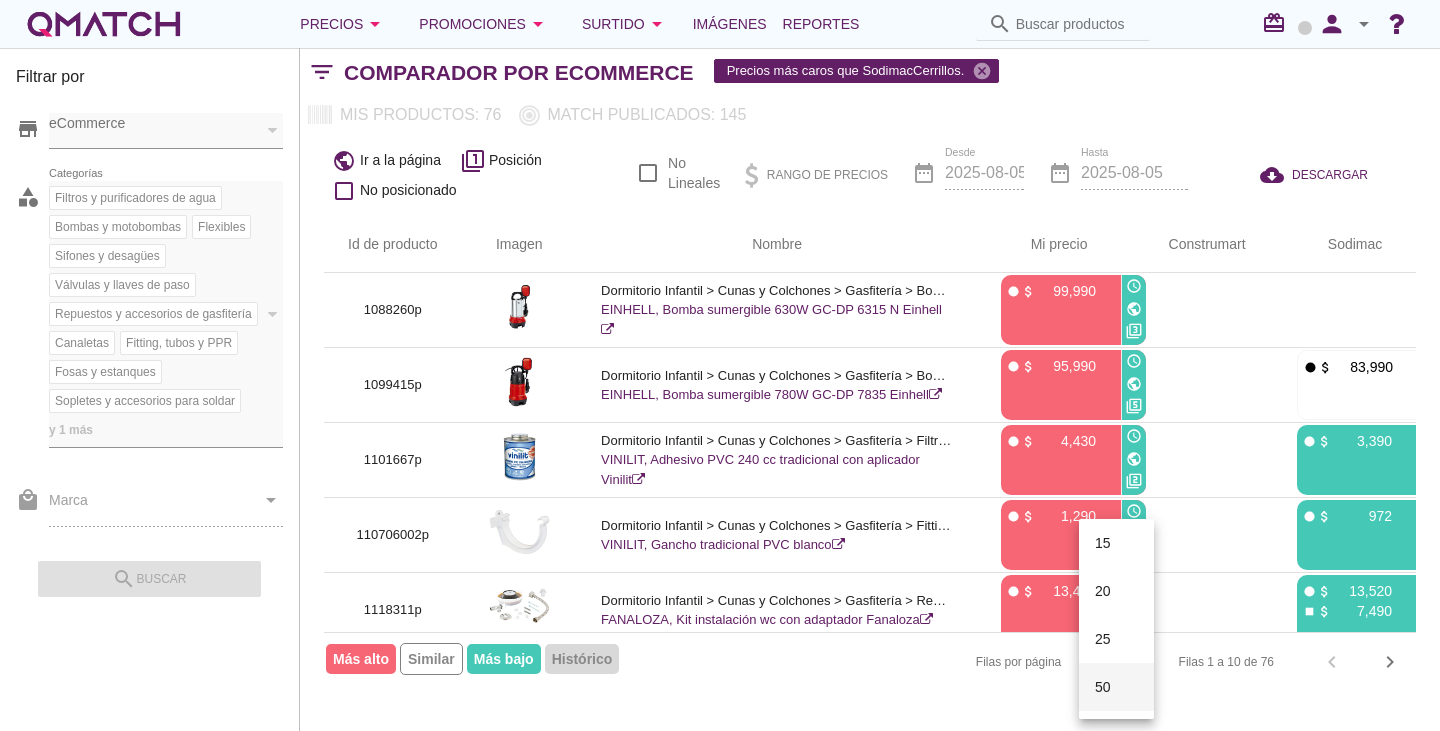 click on "50" at bounding box center (1116, 687) 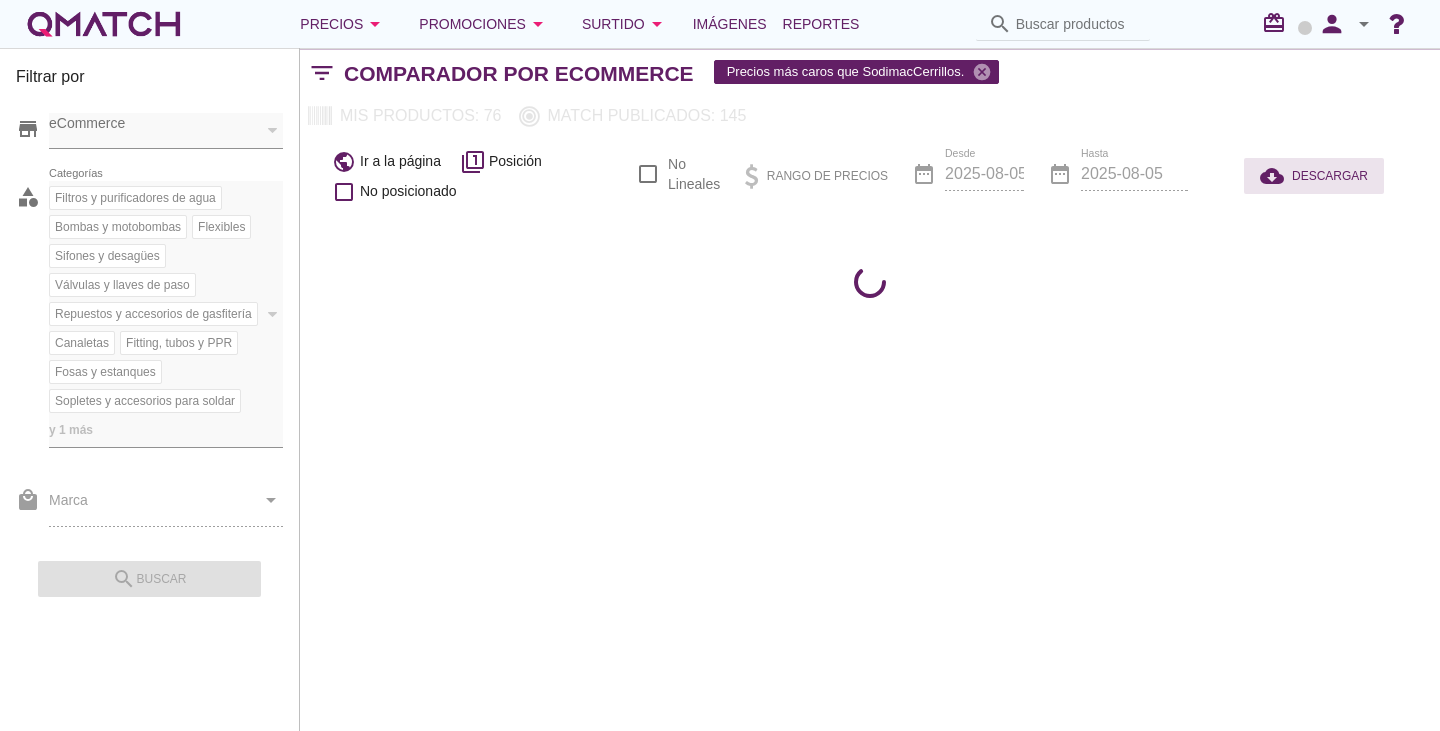 click on "DESCARGAR" at bounding box center (1330, 176) 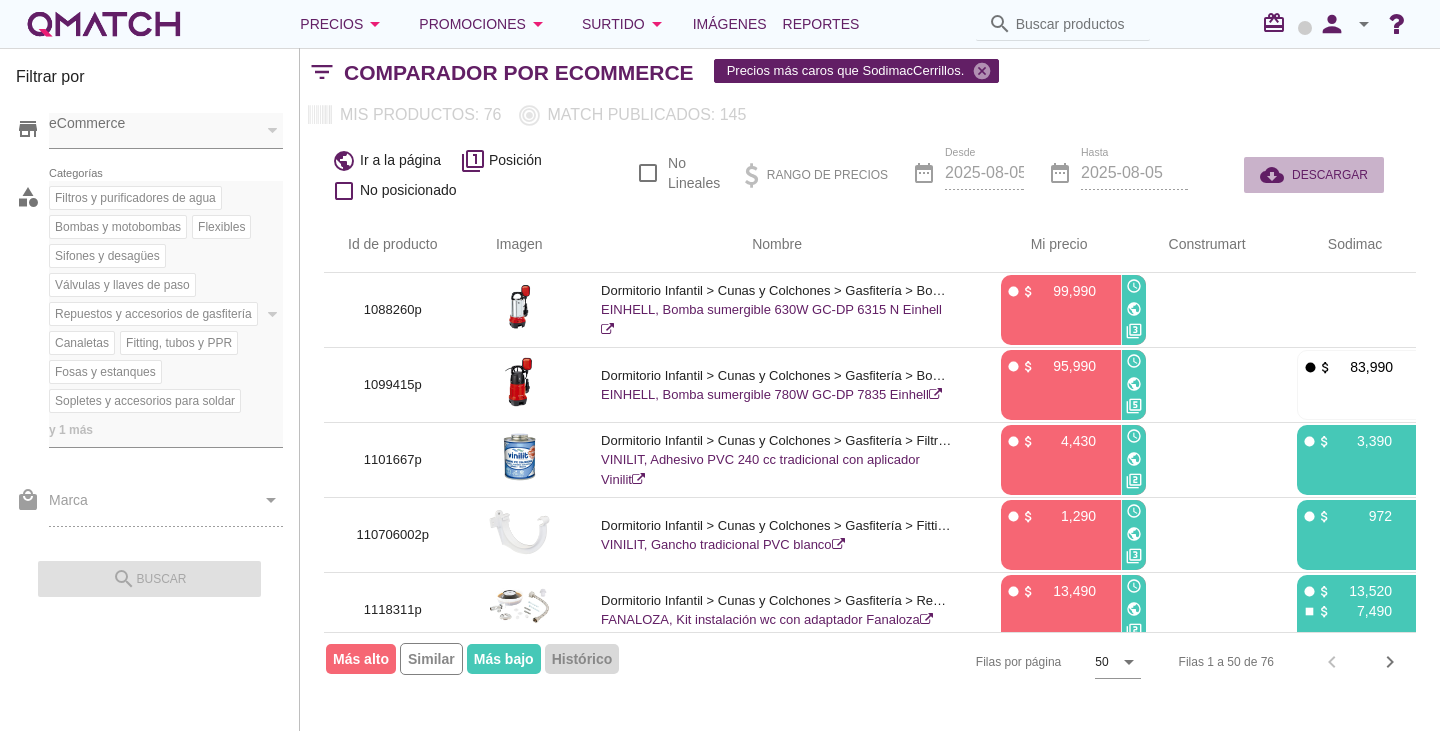 click on "DESCARGAR" at bounding box center [1330, 175] 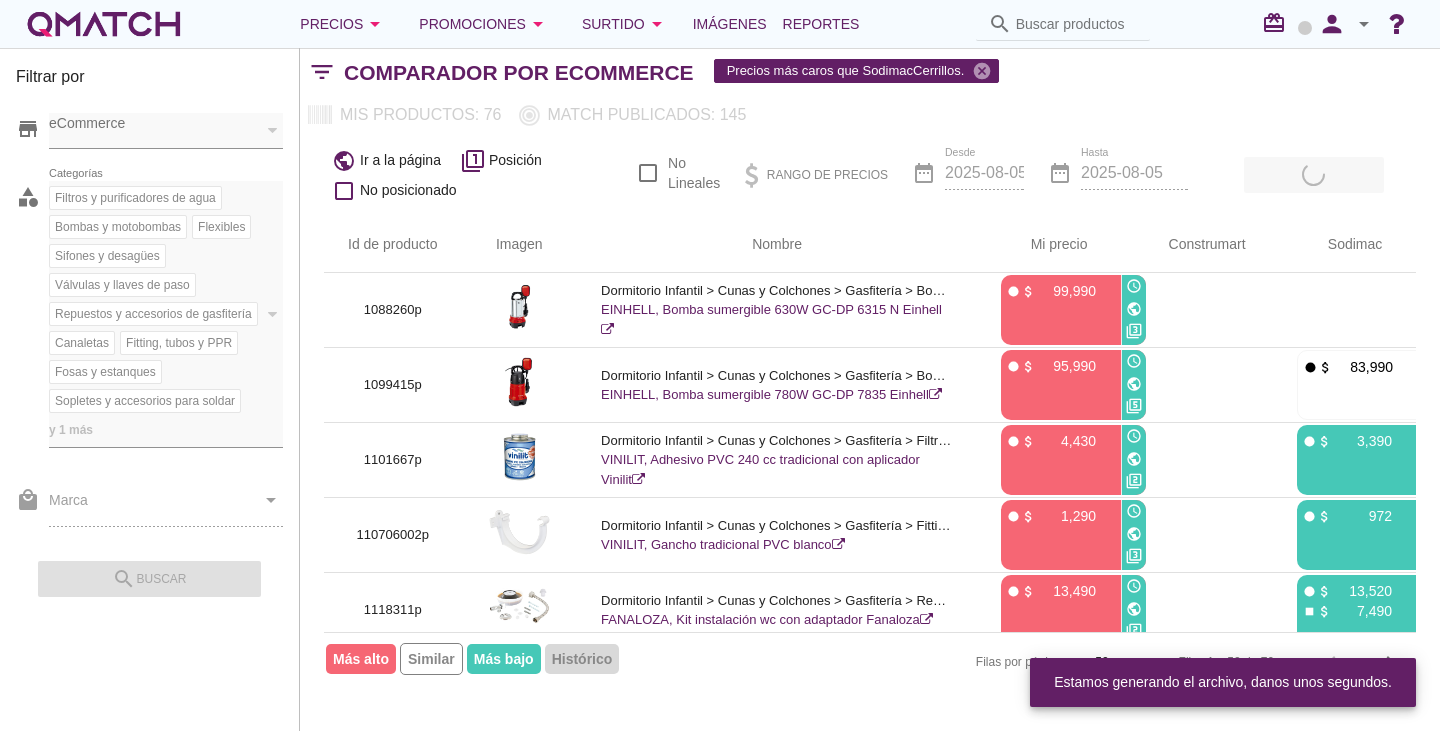 click on "cloud_download DESCARGAR" at bounding box center [1314, 173] 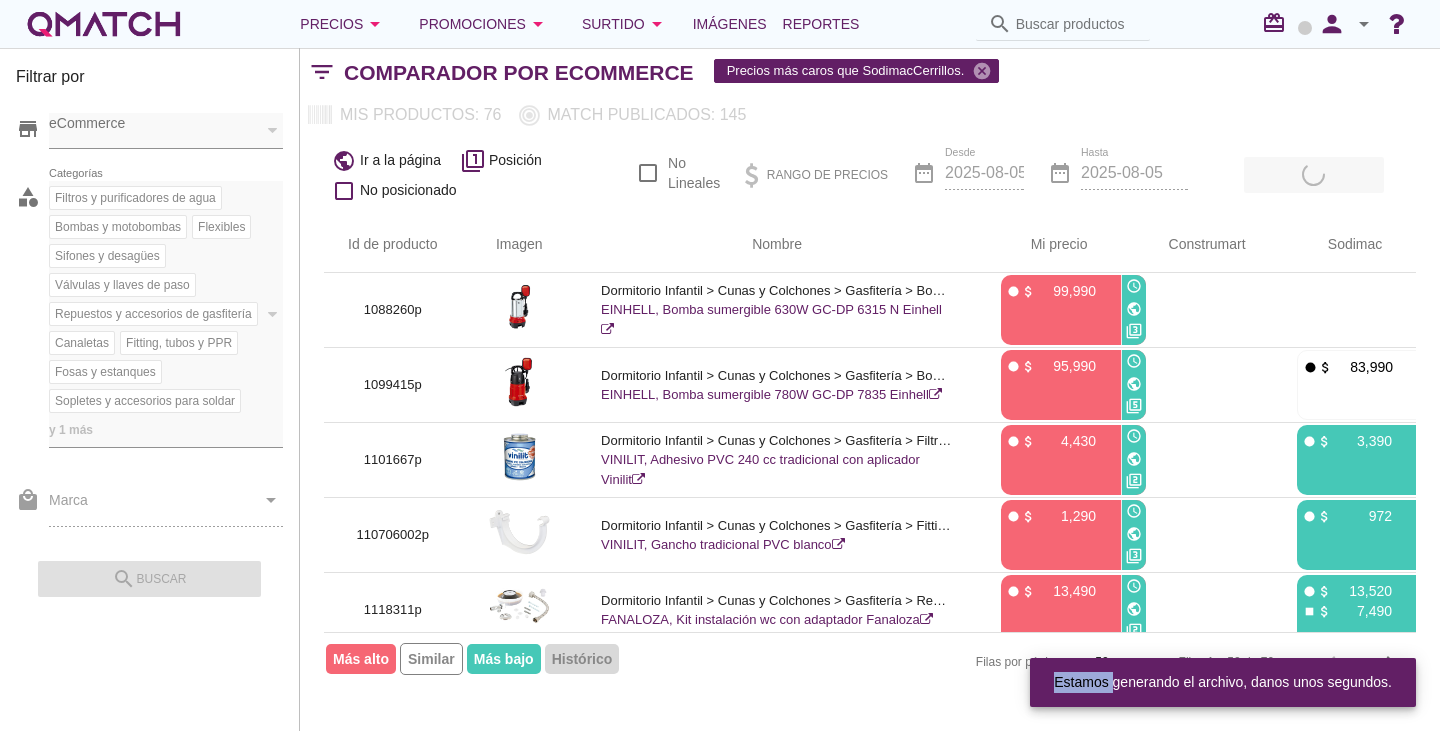 click on "cloud_download DESCARGAR" at bounding box center (1314, 173) 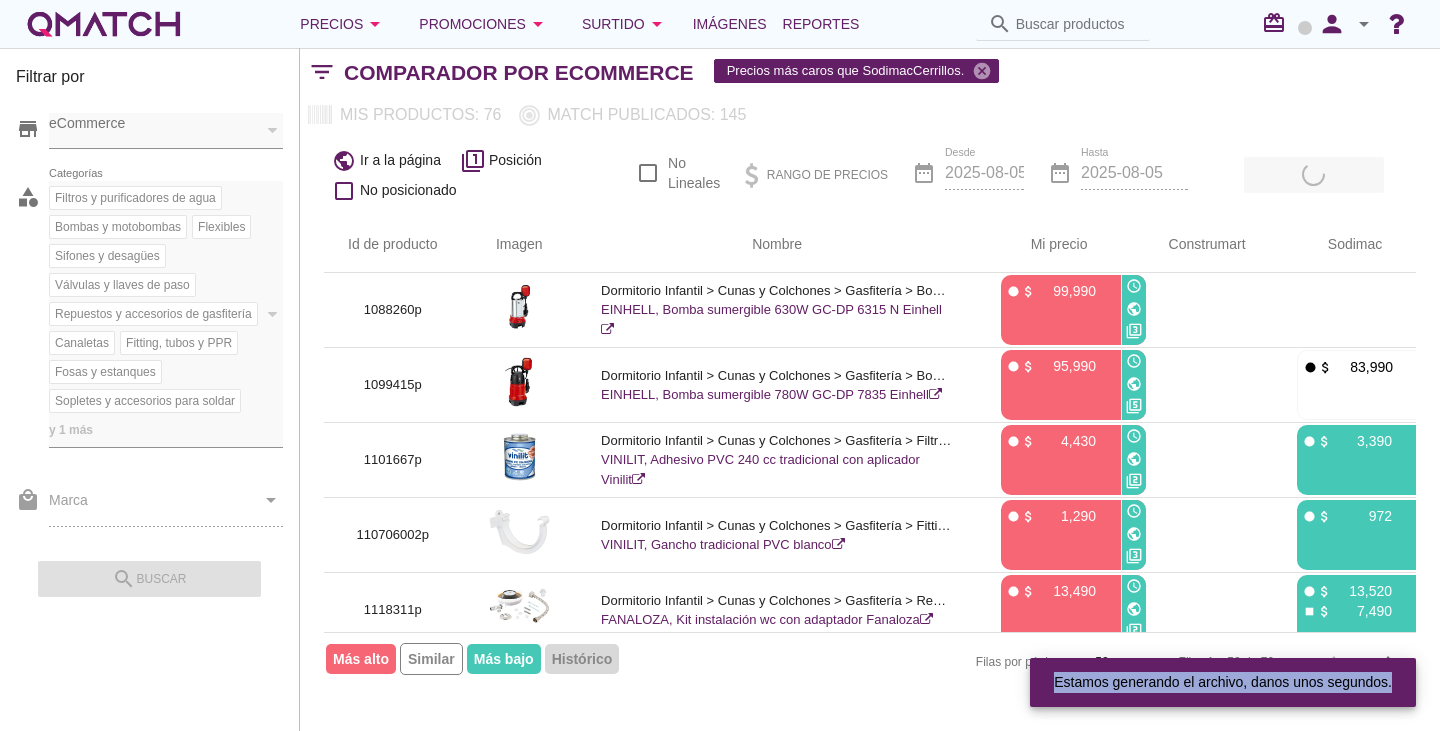 click on "cloud_download DESCARGAR" at bounding box center (1314, 173) 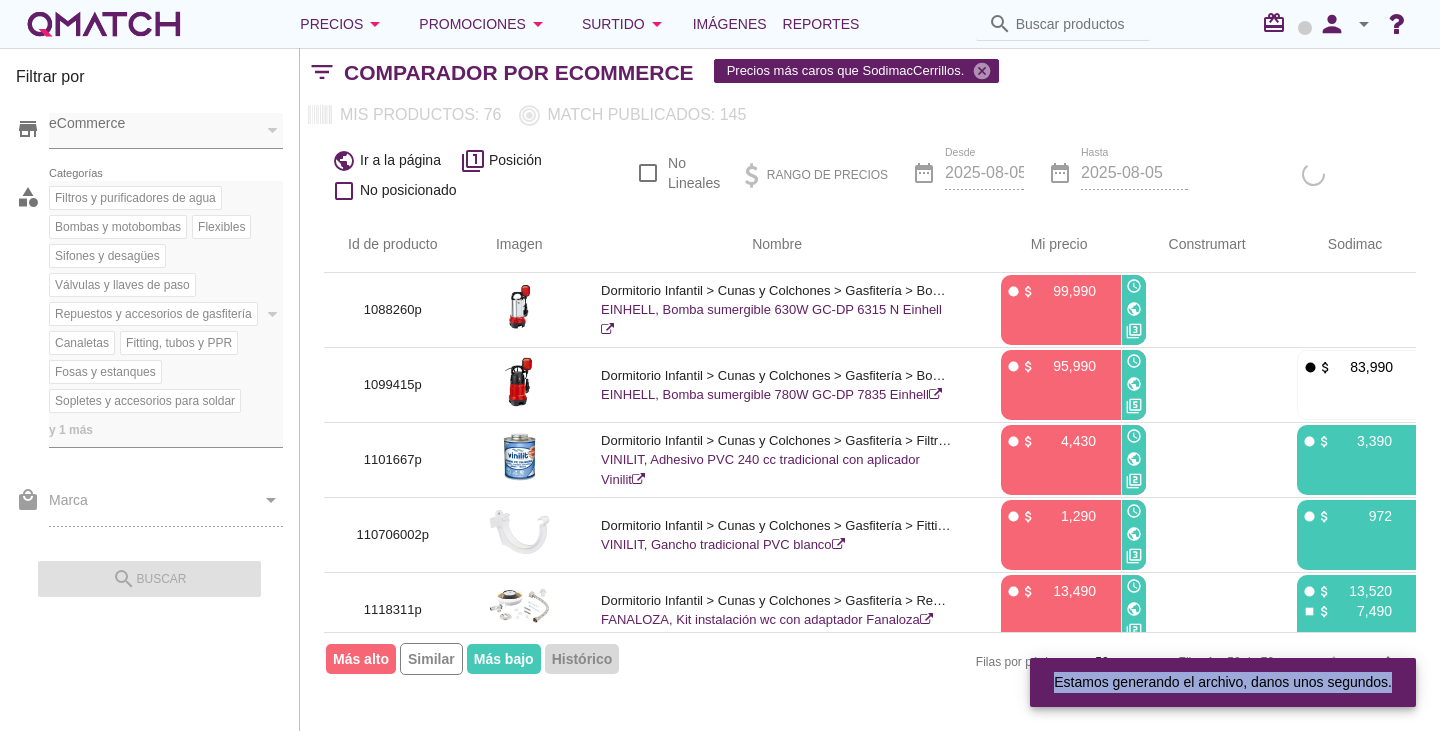 click on "cloud_download DESCARGAR" at bounding box center [1314, 173] 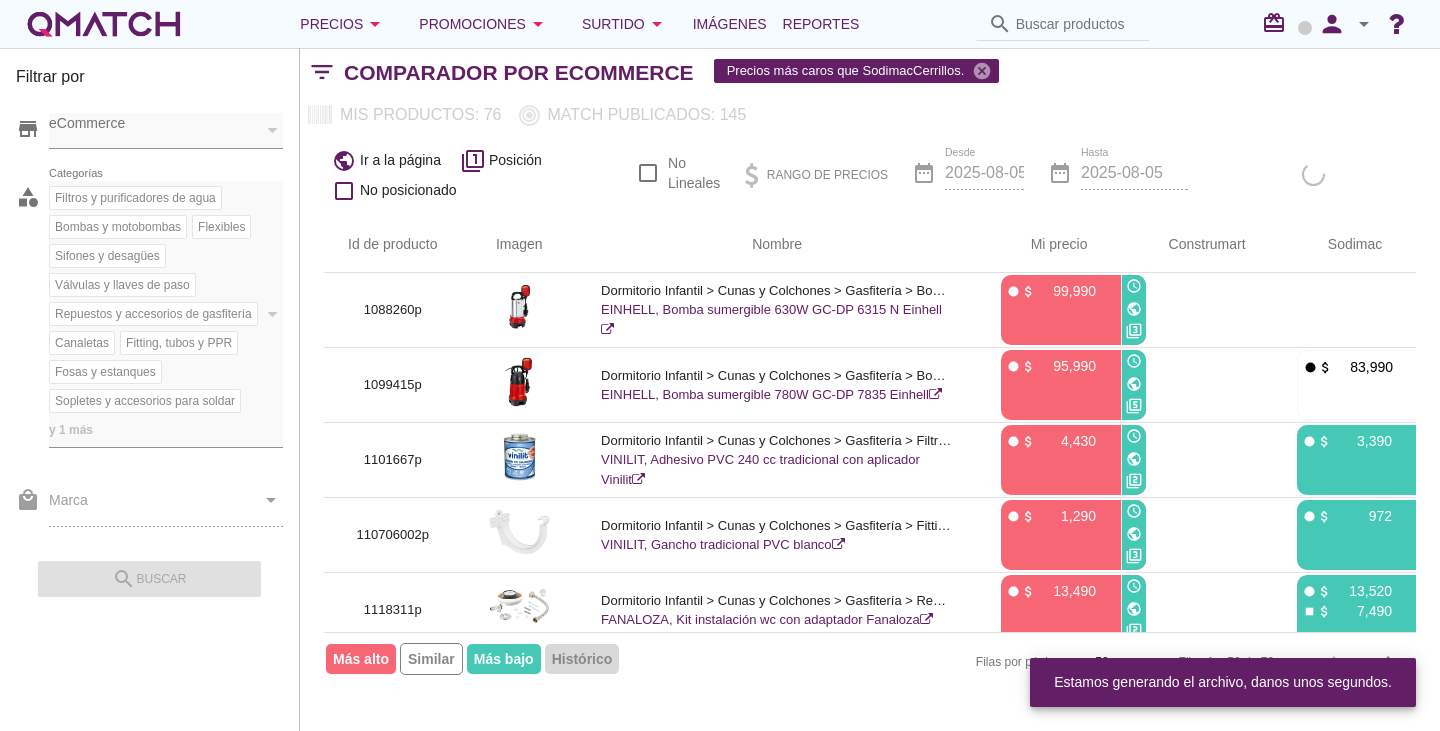 click on "cloud_download DESCARGAR" at bounding box center [1314, 173] 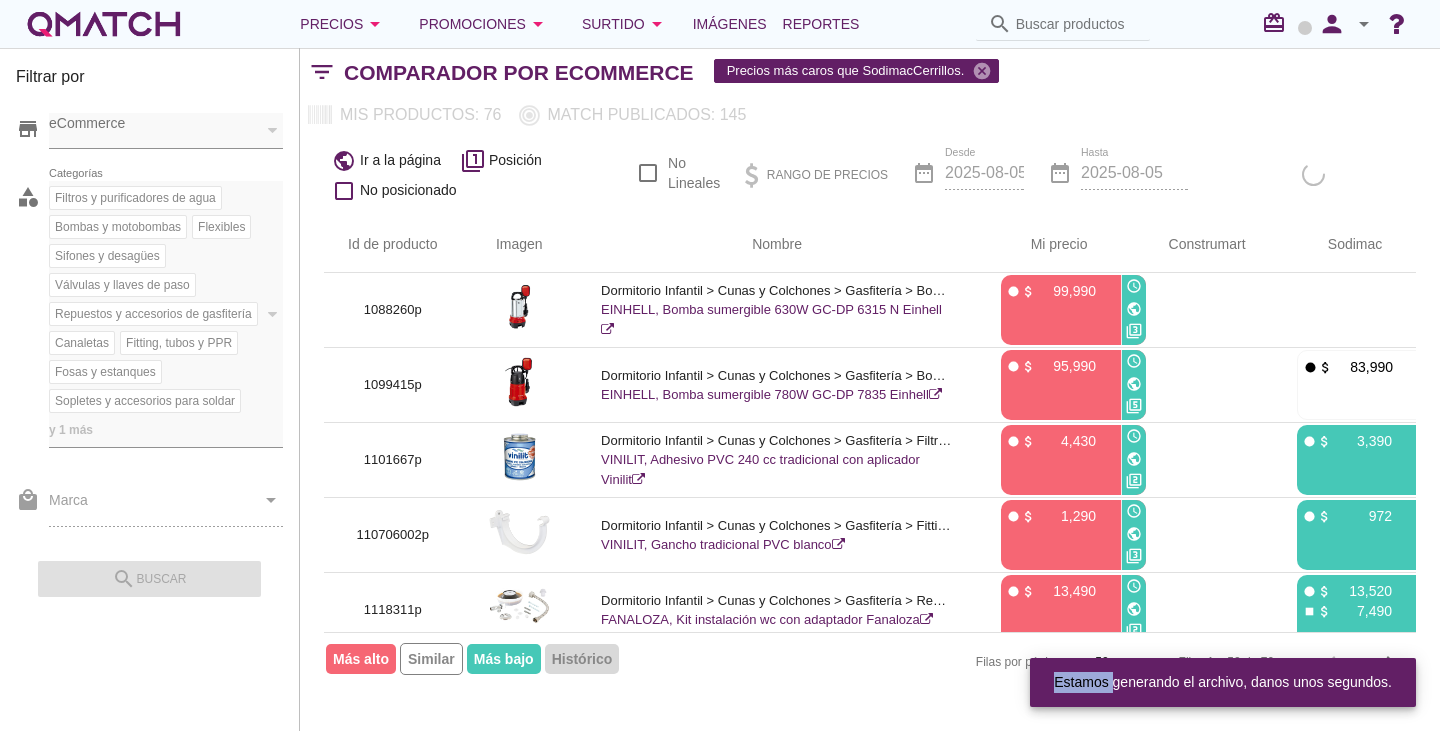drag, startPoint x: 1333, startPoint y: 174, endPoint x: 1381, endPoint y: 93, distance: 94.15413 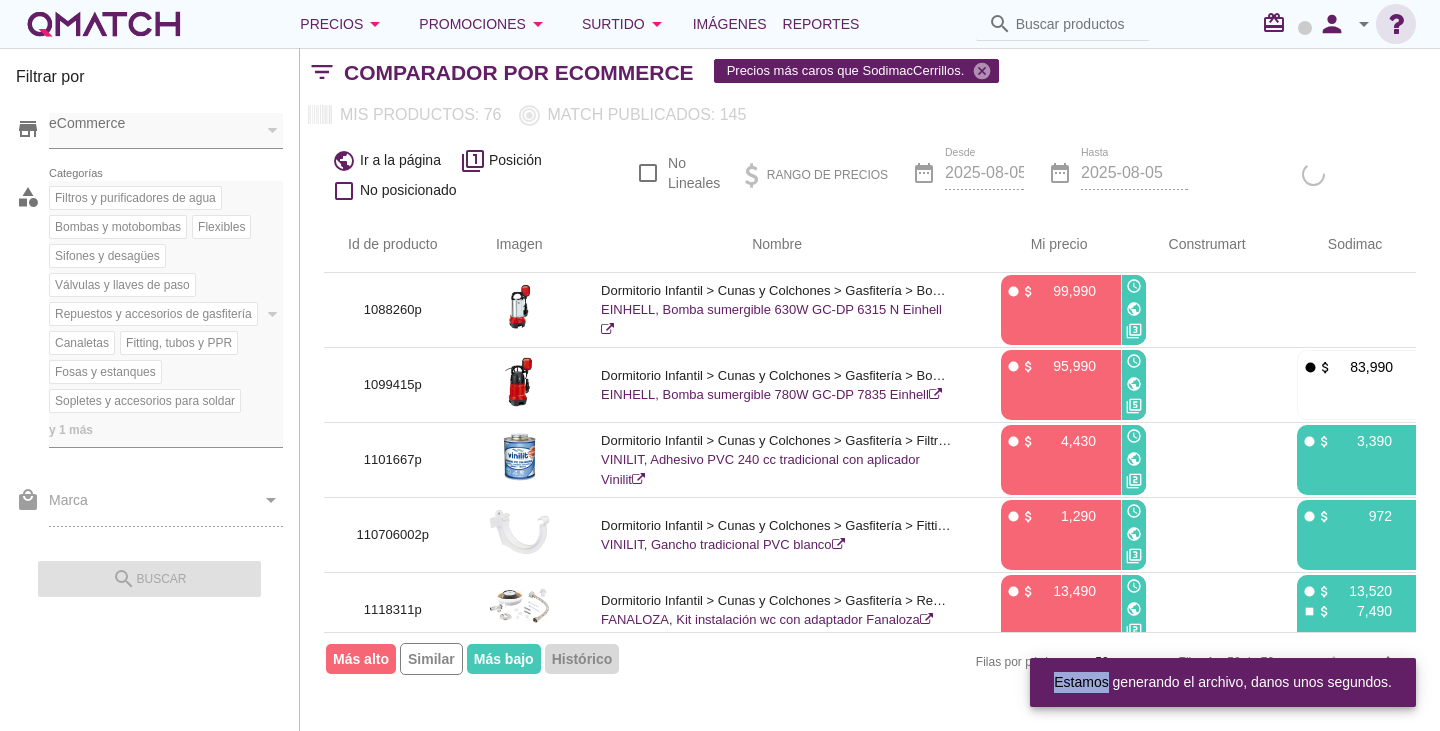click at bounding box center [1396, 24] 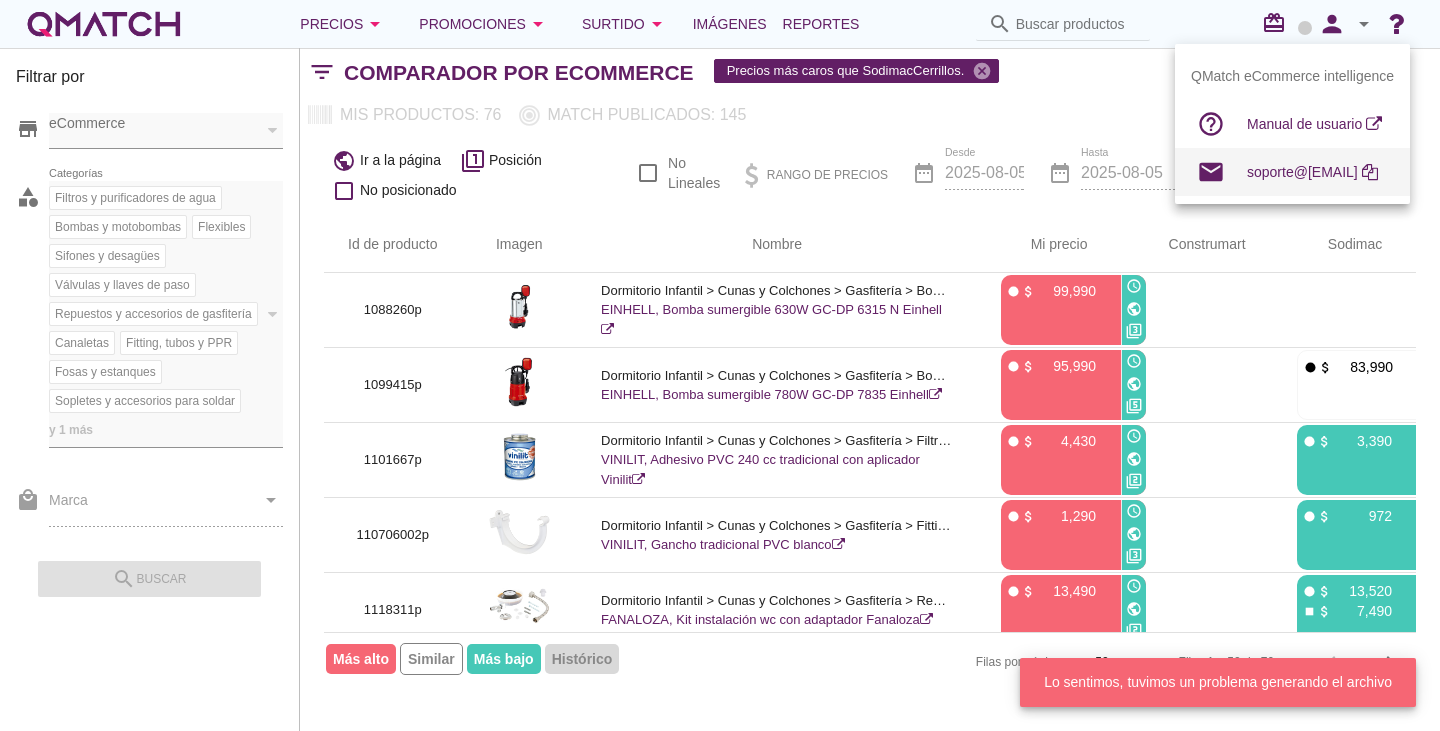 click at bounding box center (1370, 172) 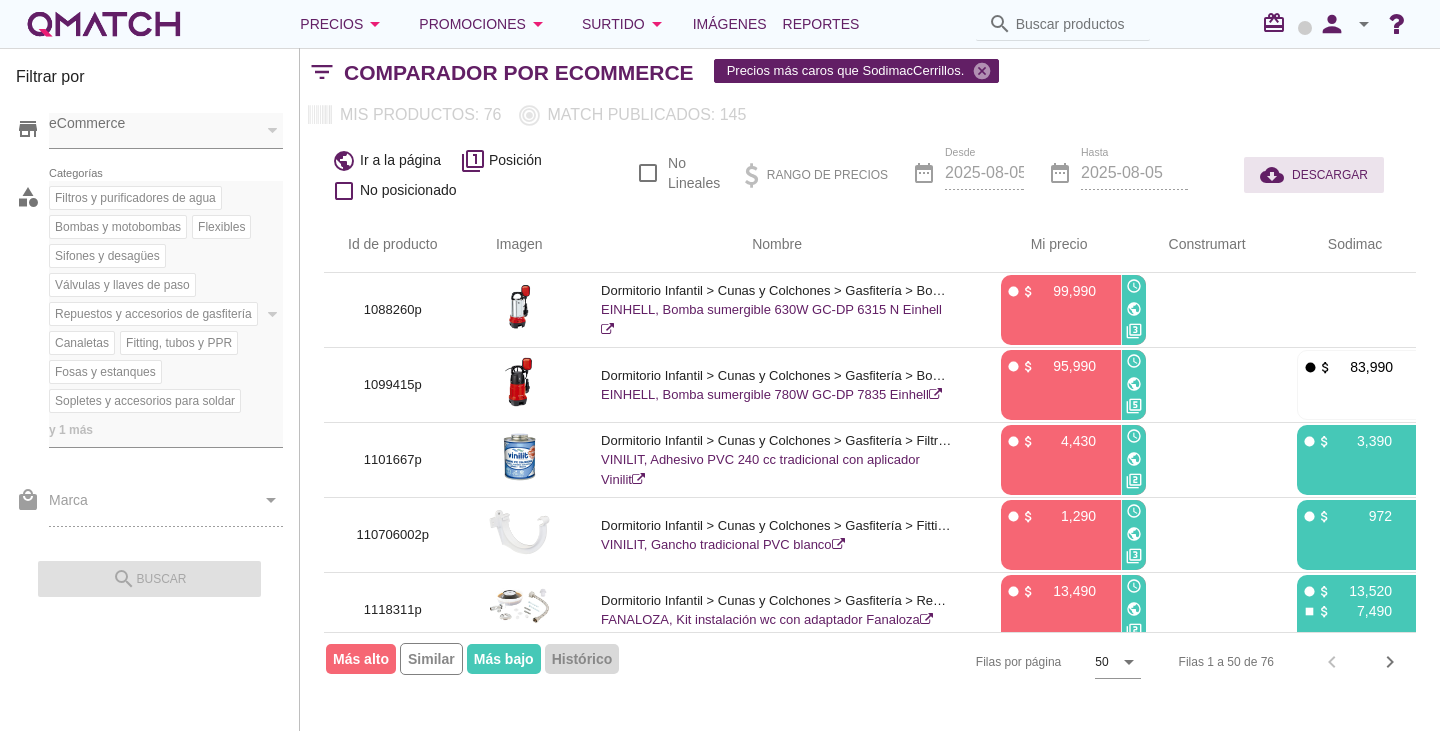 click on "DESCARGAR" at bounding box center (1330, 175) 